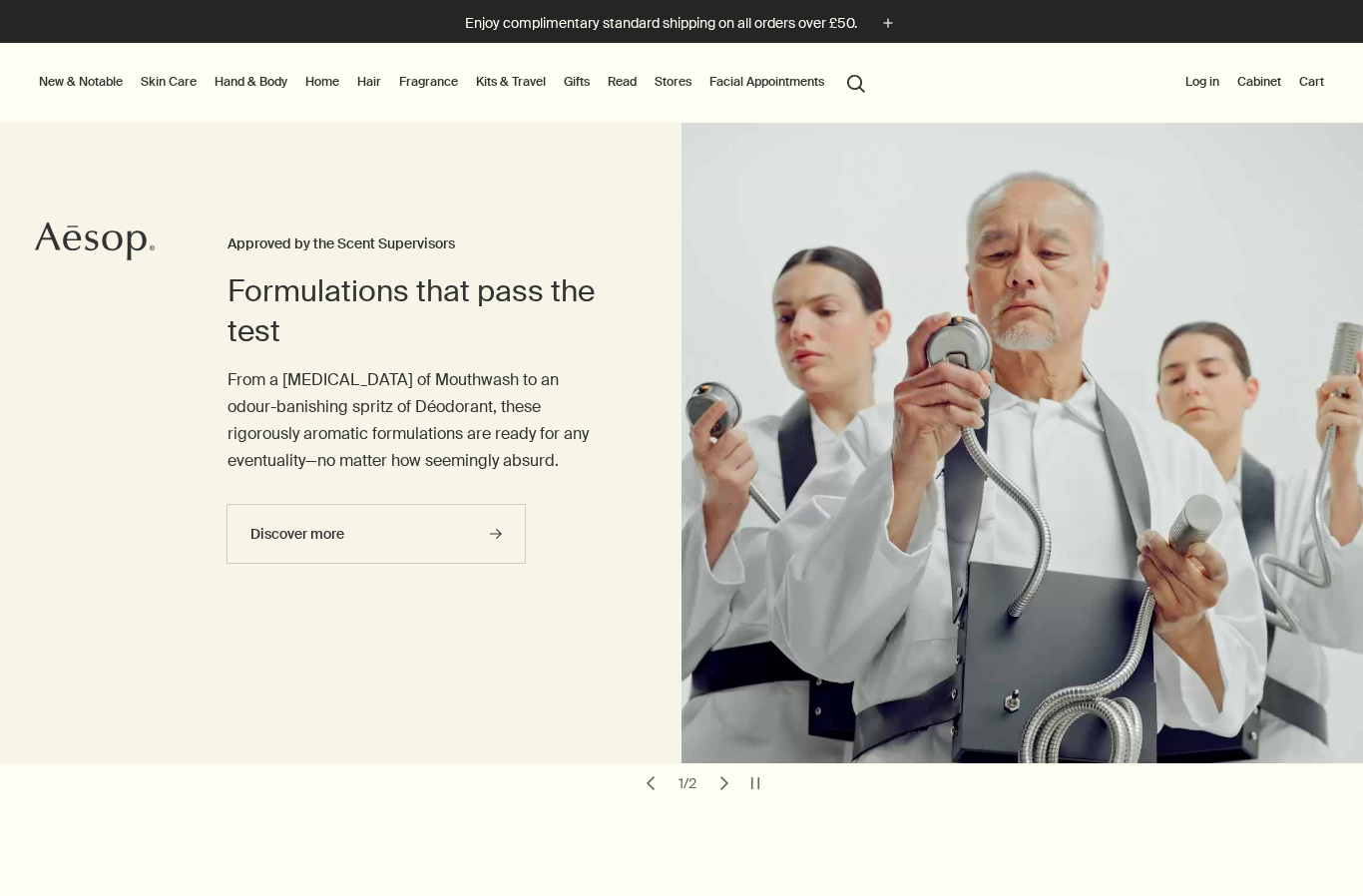 scroll, scrollTop: 3, scrollLeft: 0, axis: vertical 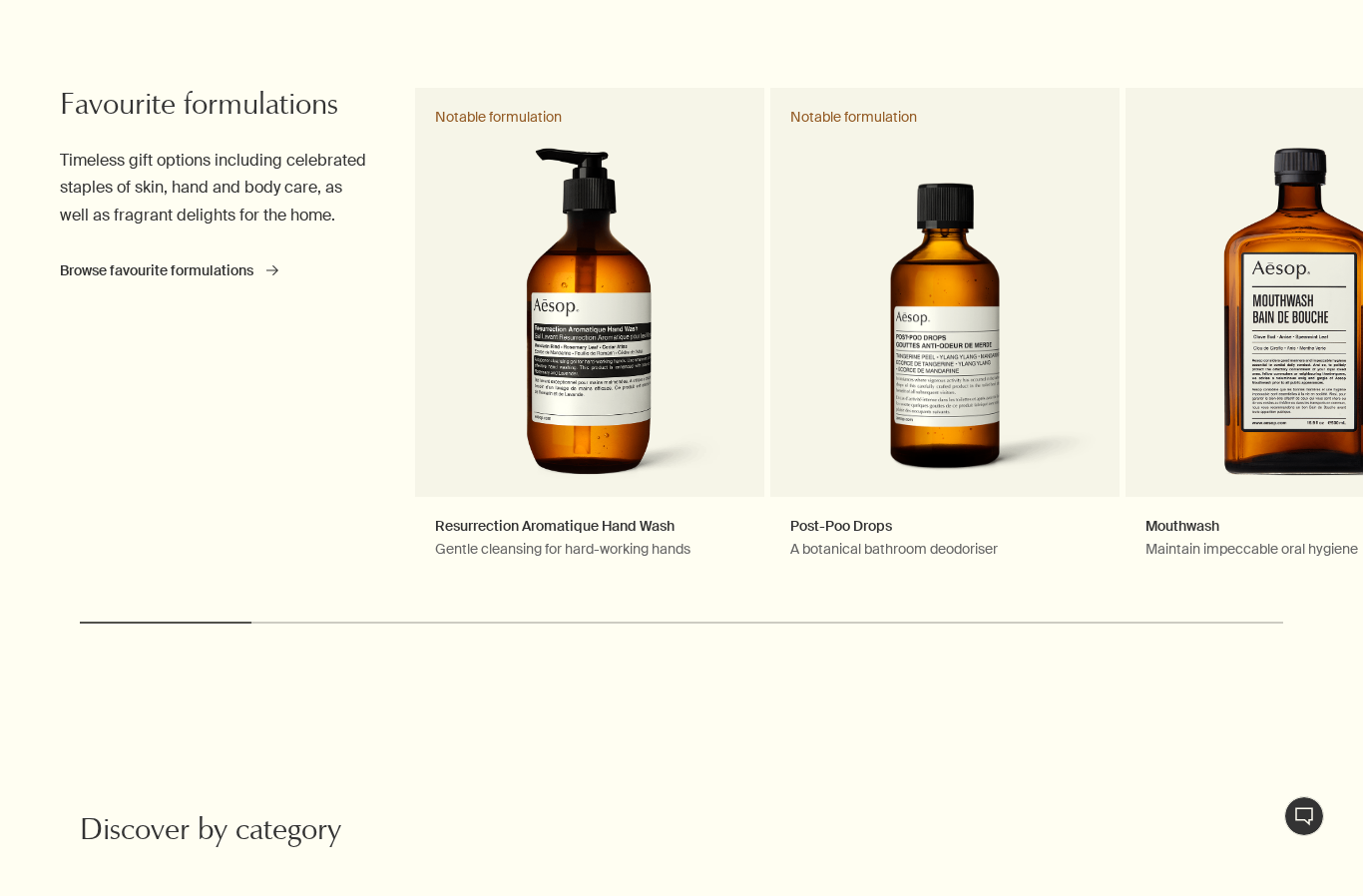 click on "Post-Poo Drops A botanical bathroom deodoriser Notable formulation" at bounding box center (945, 342) 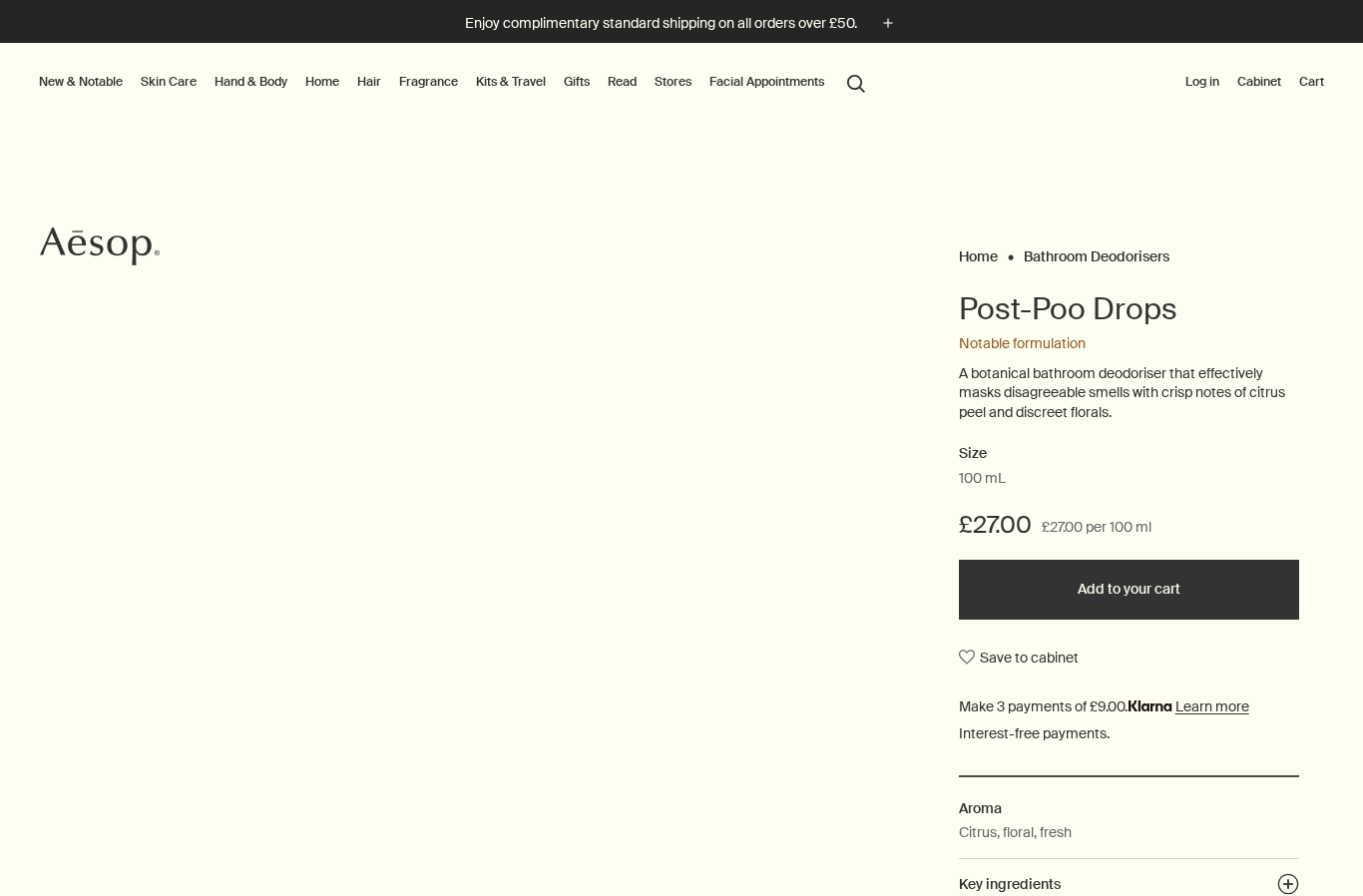 scroll, scrollTop: 0, scrollLeft: 0, axis: both 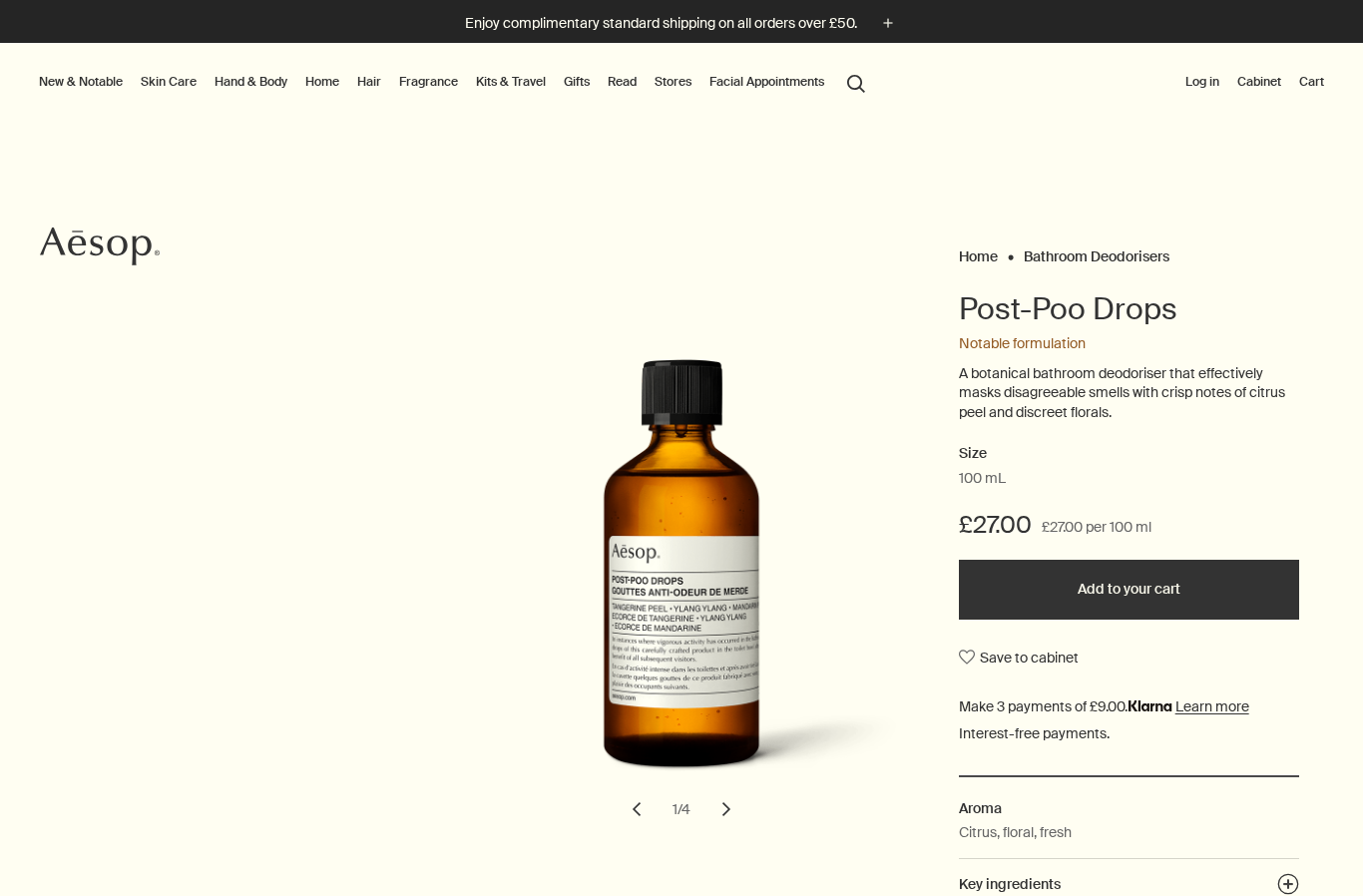 click on "Hand & Body" at bounding box center [250, 82] 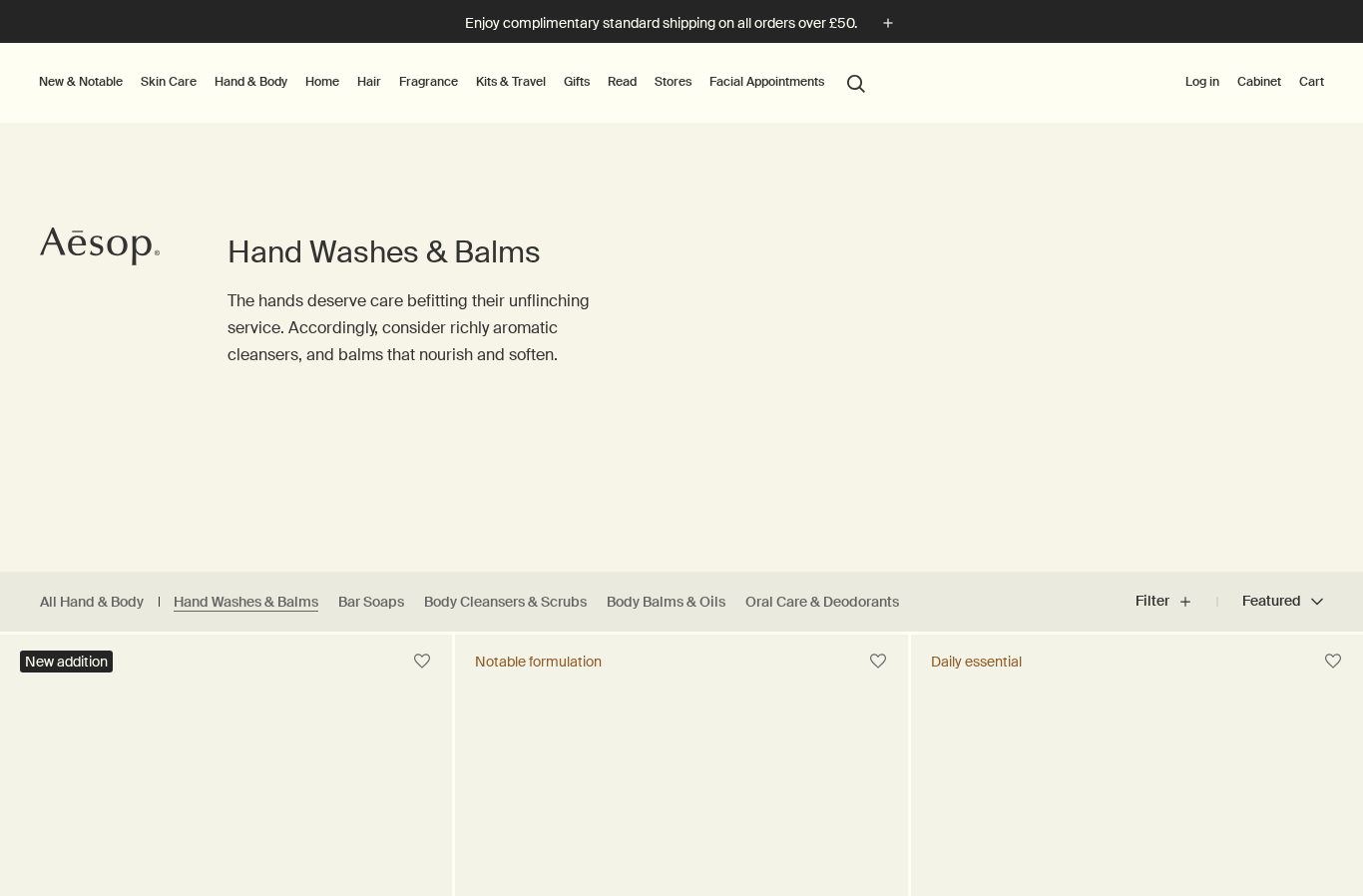 scroll, scrollTop: 0, scrollLeft: 0, axis: both 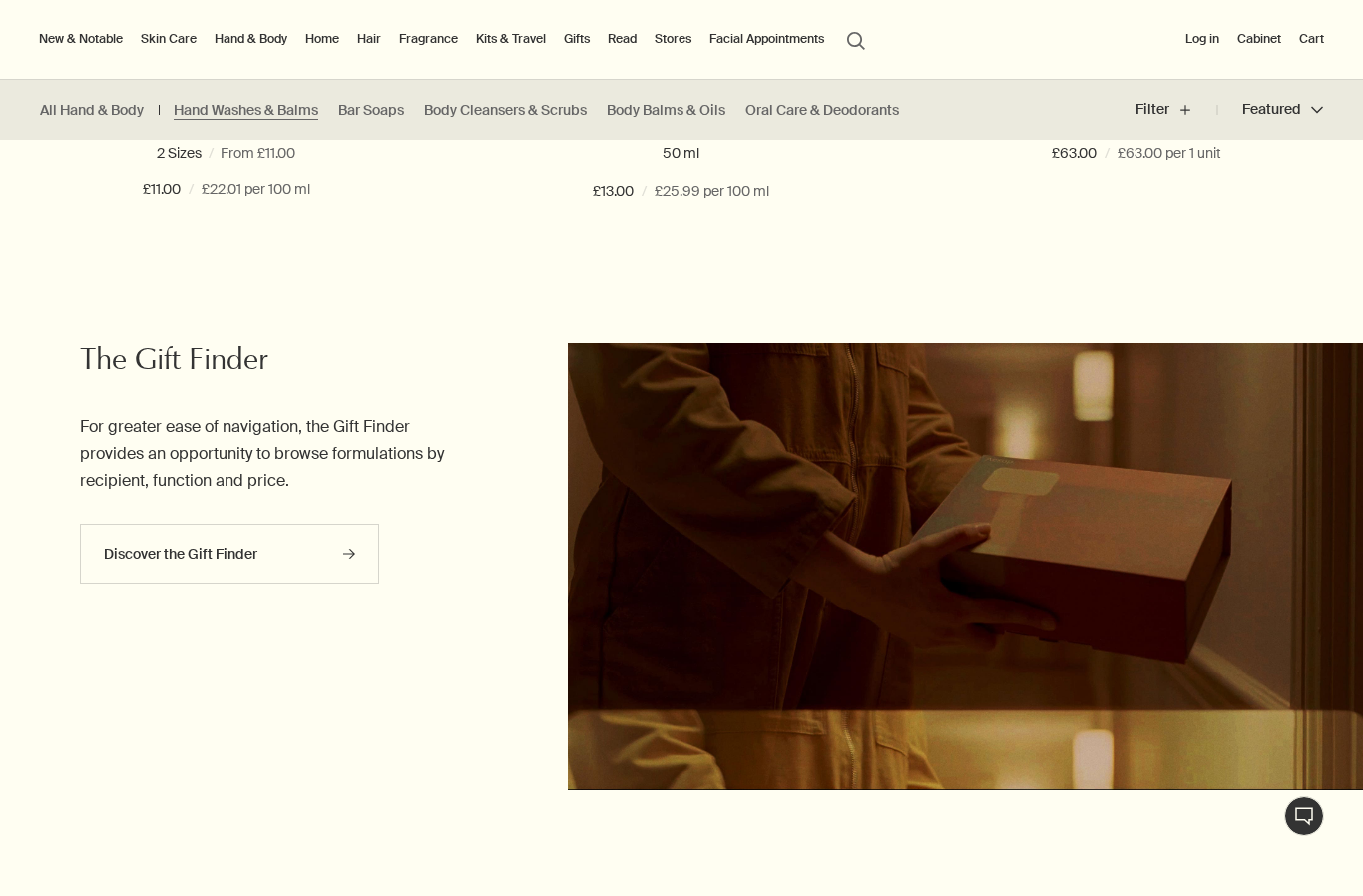 click on "Discover the Gift Finder   rightArrow" at bounding box center (229, 554) 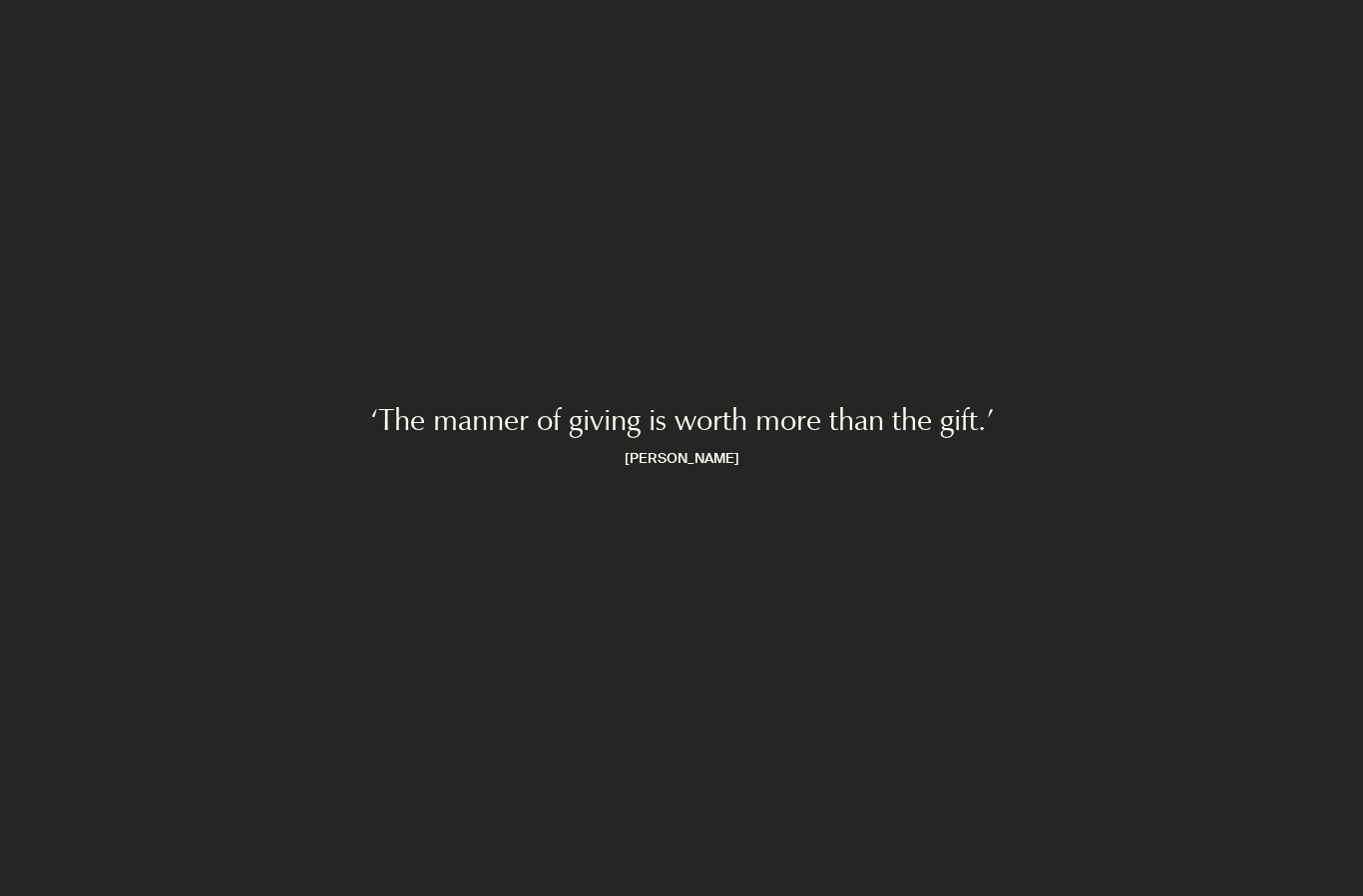 scroll, scrollTop: 0, scrollLeft: 0, axis: both 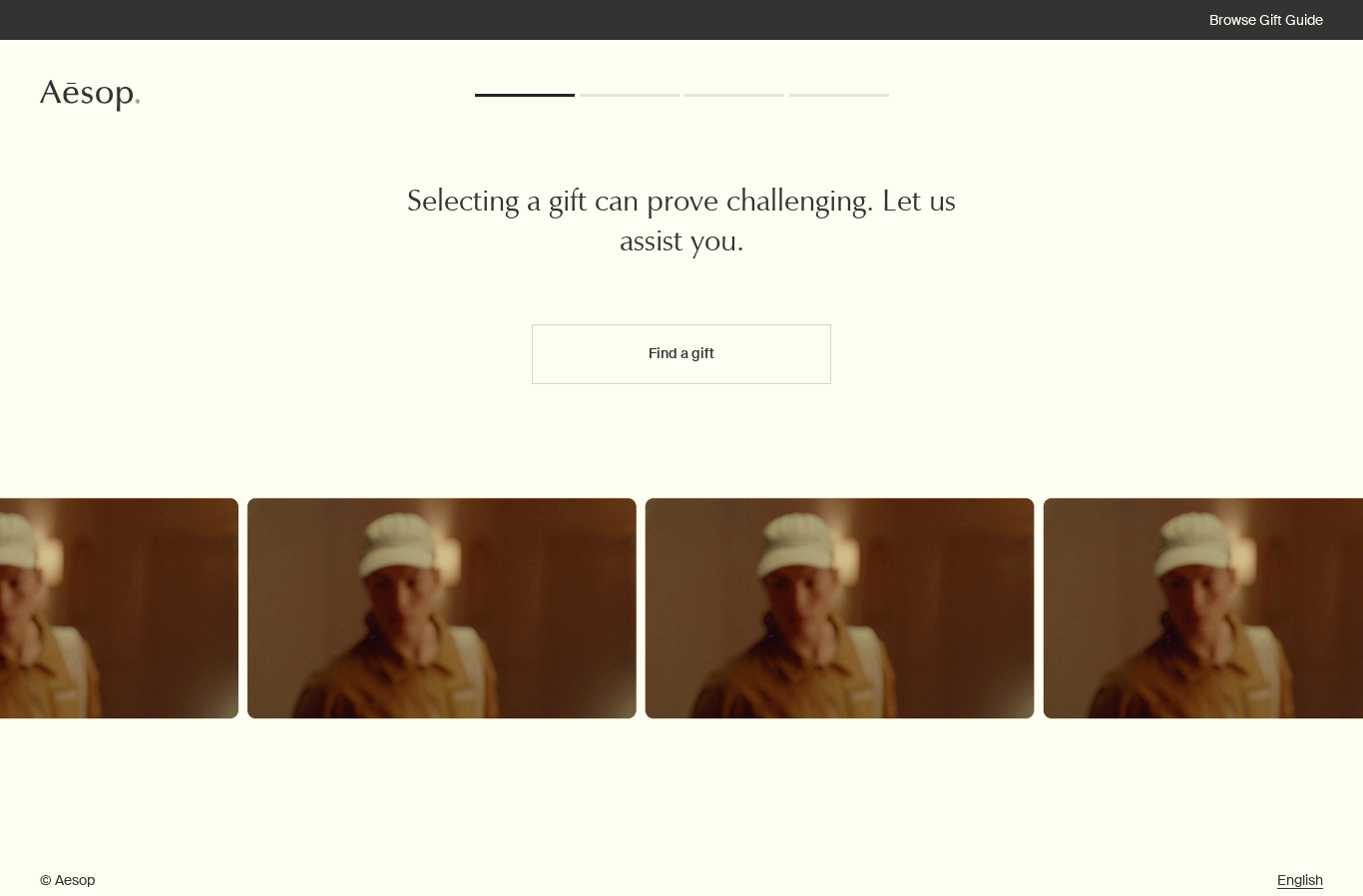 click on "Find a gift" at bounding box center [682, 354] 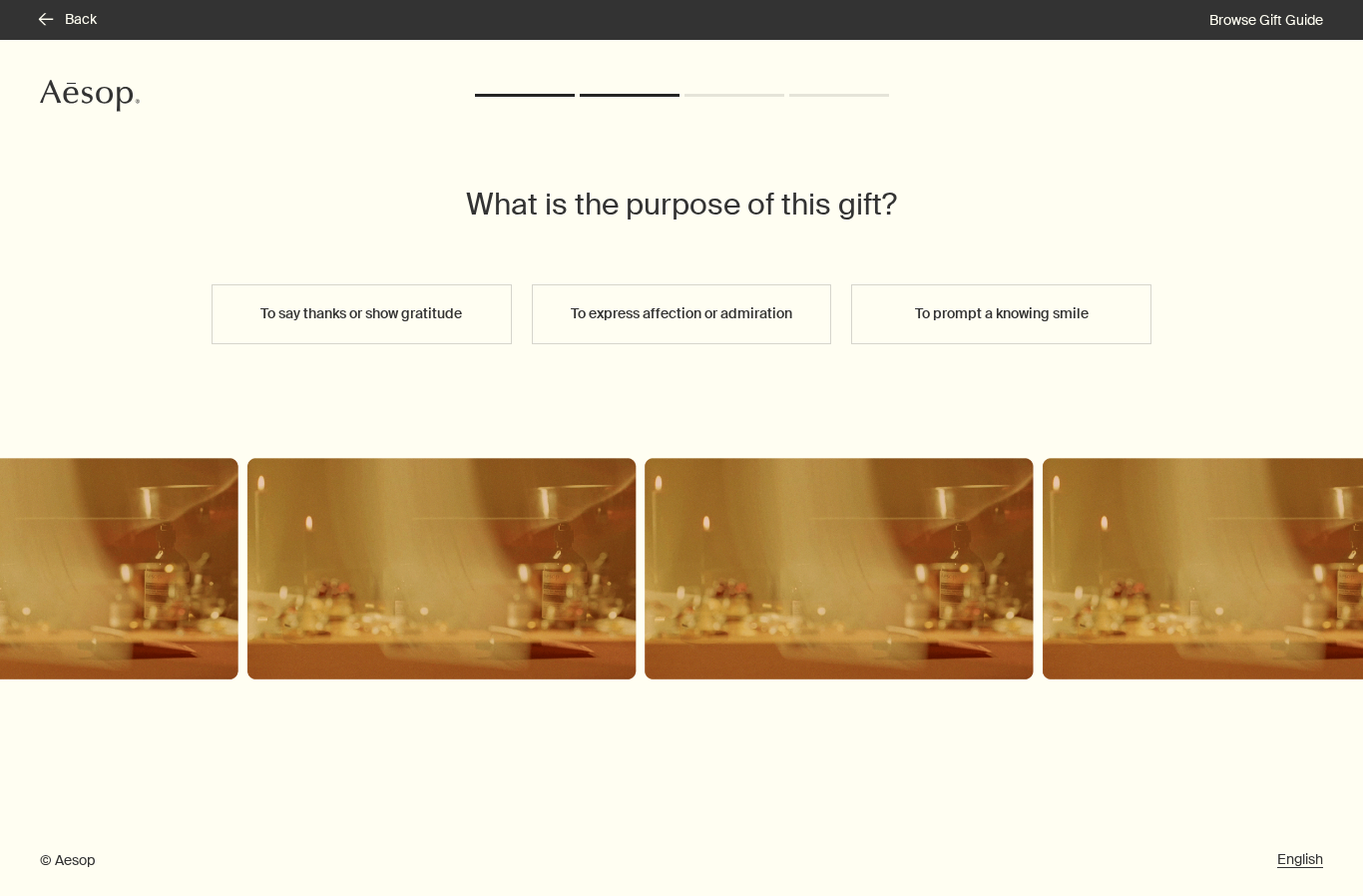 click on "To prompt a knowing smile" at bounding box center (1001, 314) 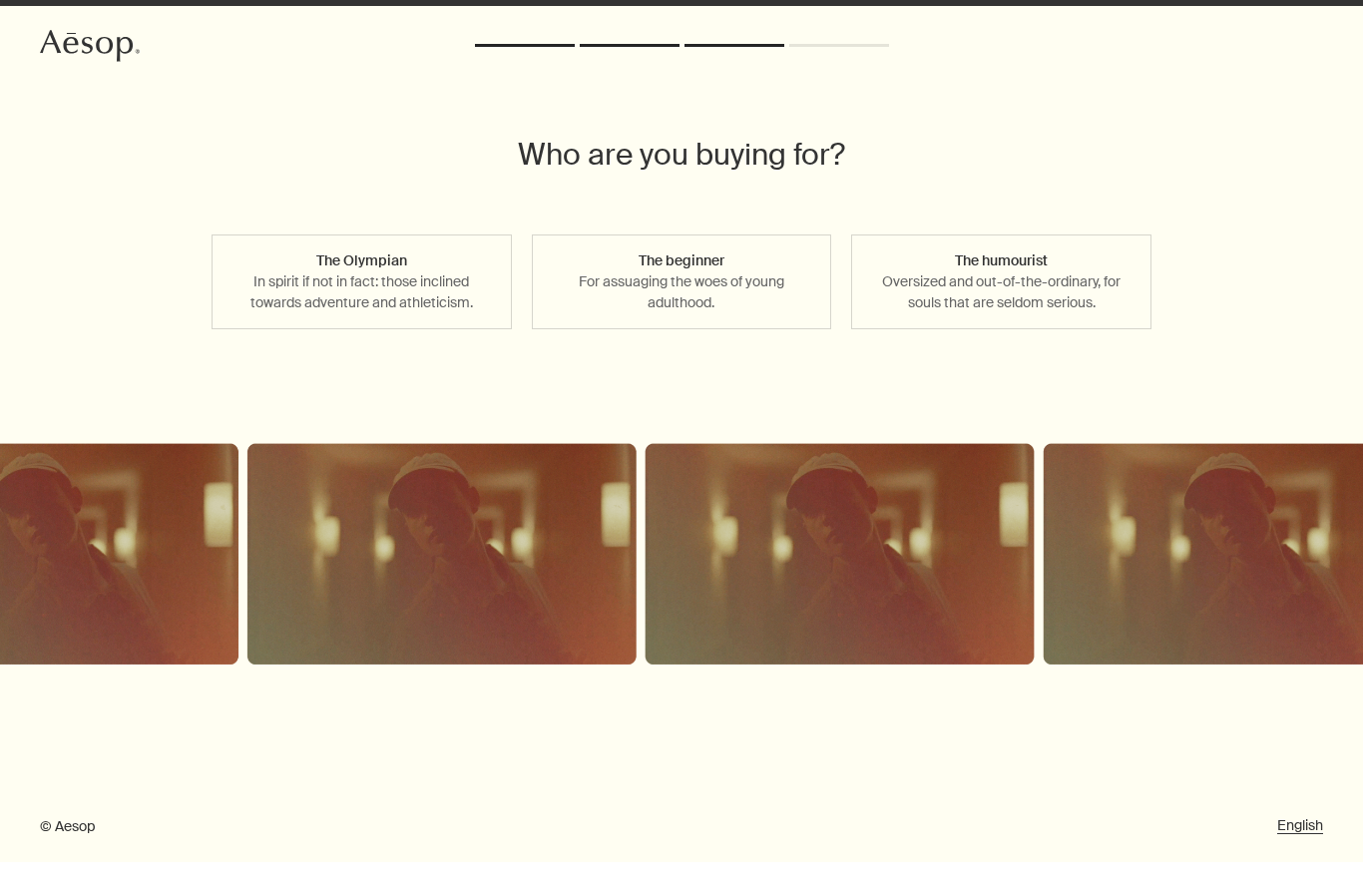 scroll, scrollTop: 0, scrollLeft: 0, axis: both 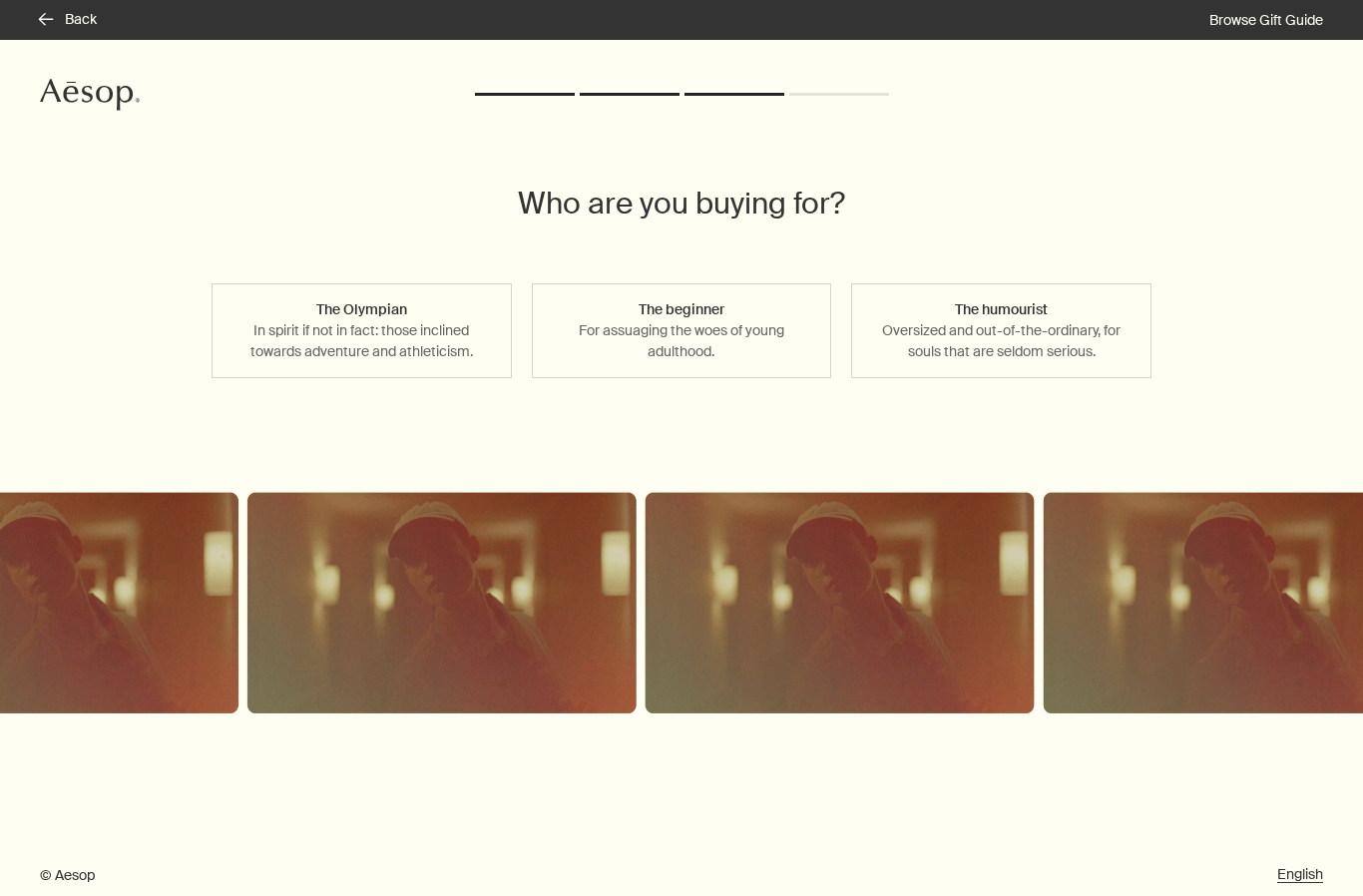 click on "The humourist  Oversized and out-of-the-ordinary, for souls that are seldom serious." at bounding box center [1001, 331] 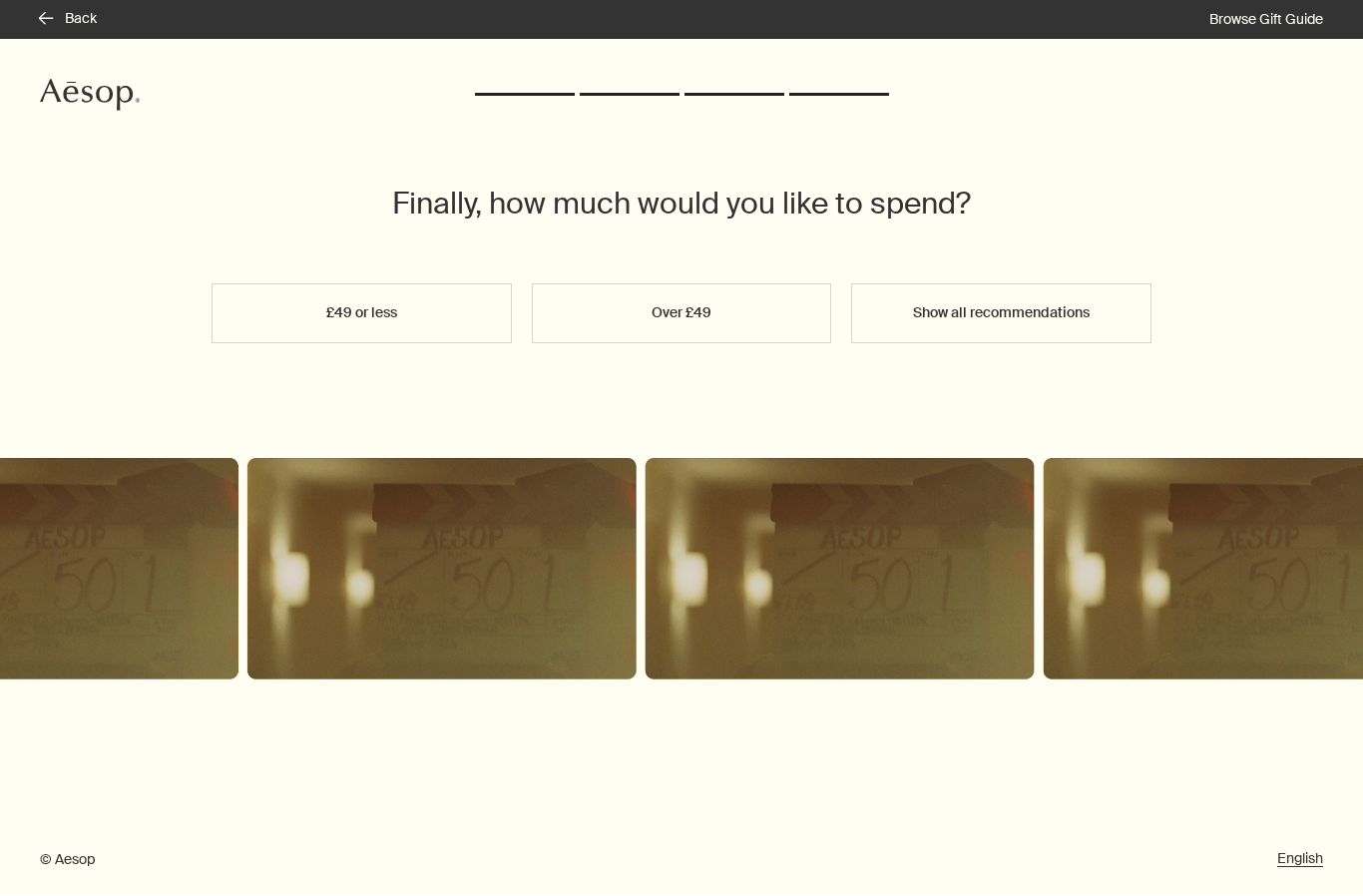 click on "£49 or less" at bounding box center [361, 314] 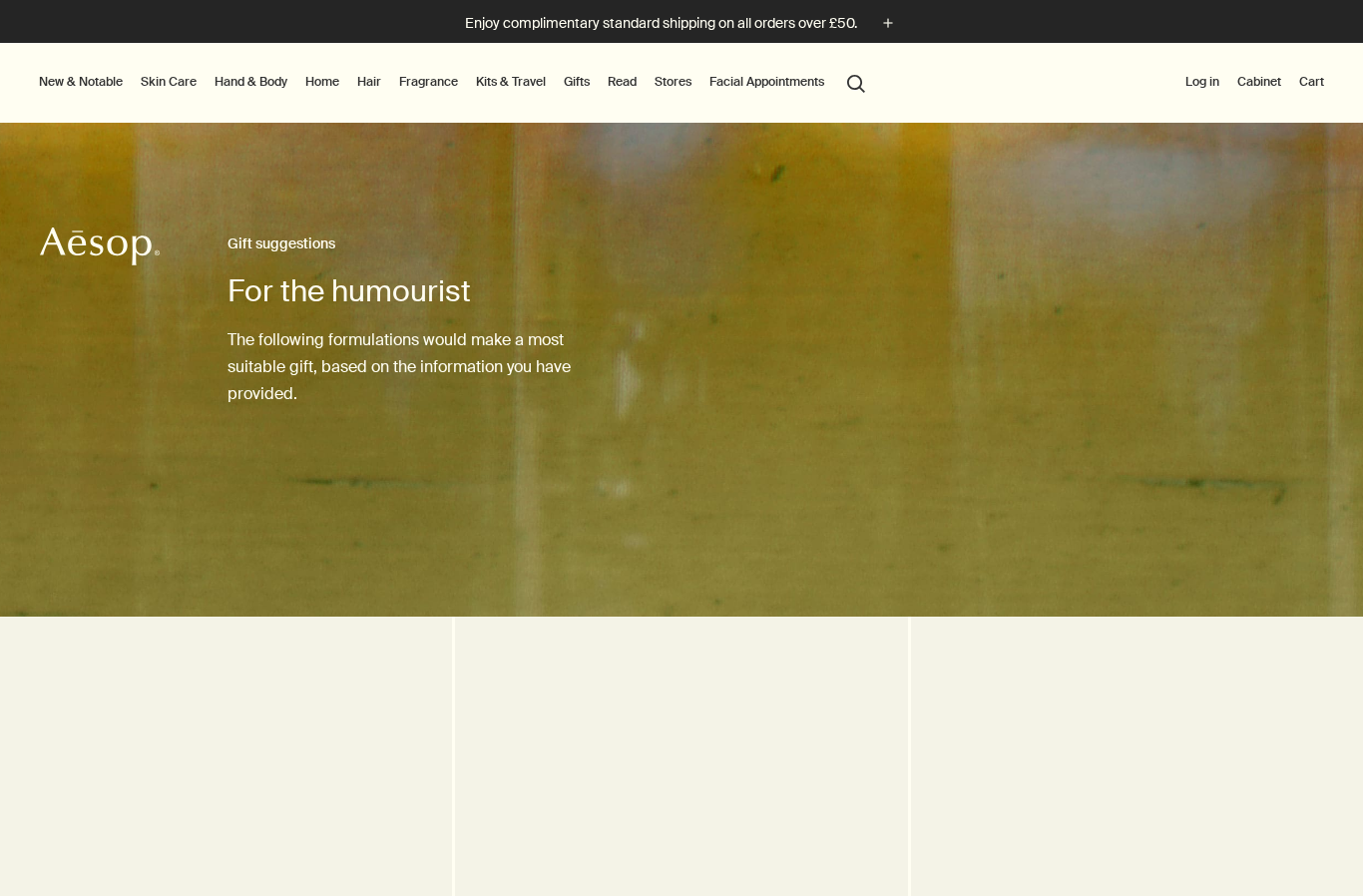 scroll, scrollTop: 0, scrollLeft: 0, axis: both 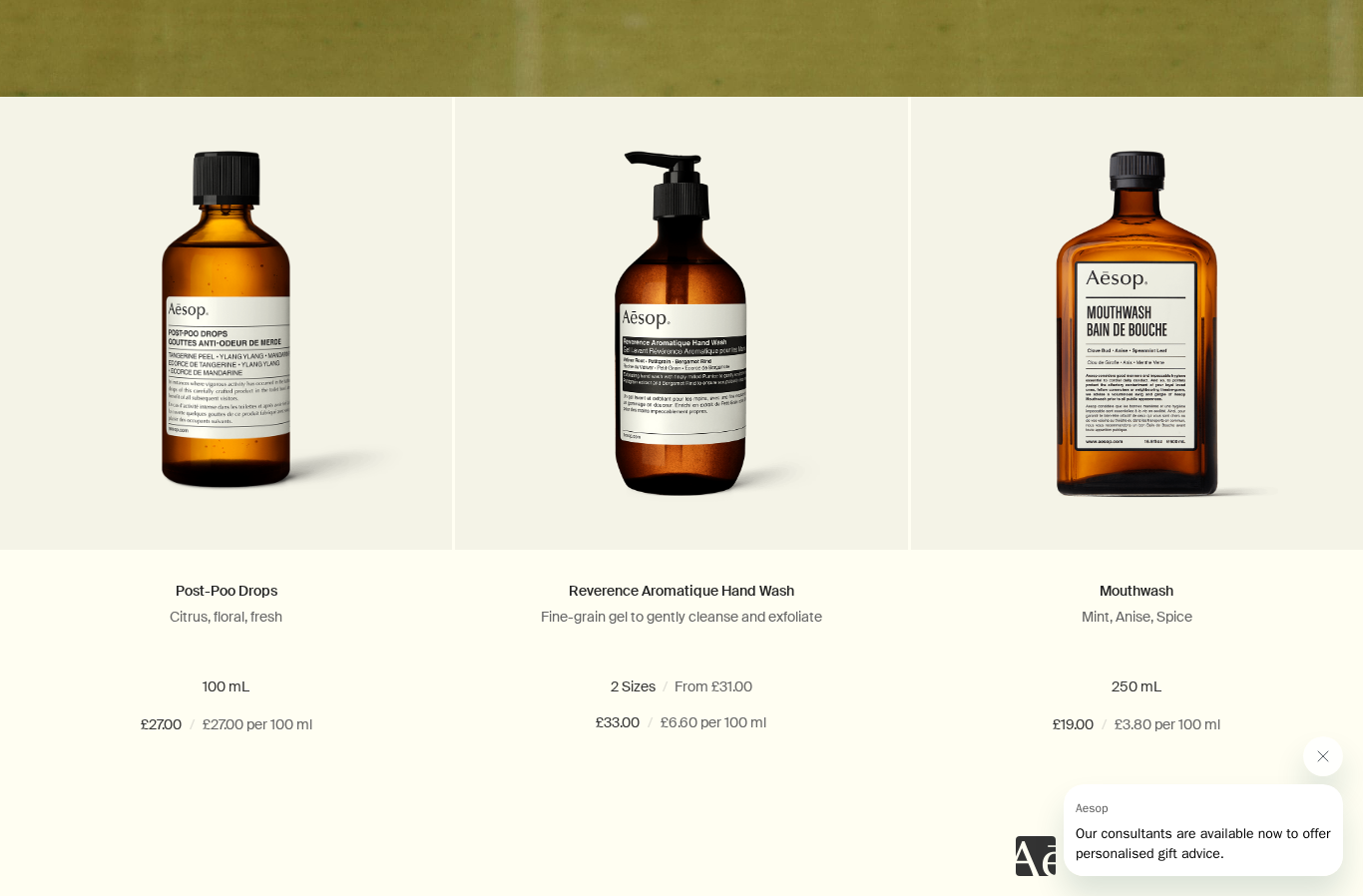 click on "Add Add to your cart" at bounding box center [226, 796] 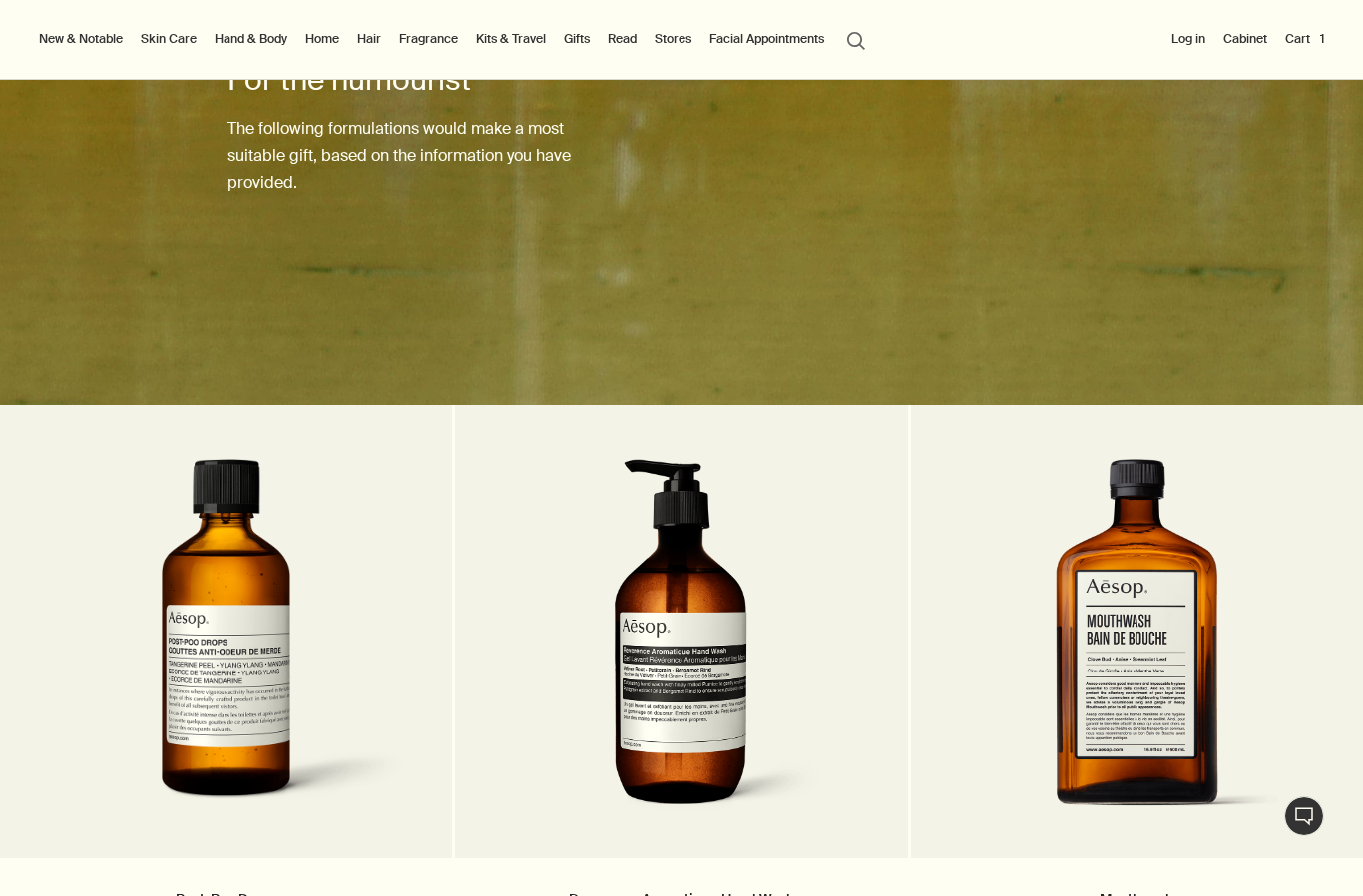 scroll, scrollTop: 0, scrollLeft: 0, axis: both 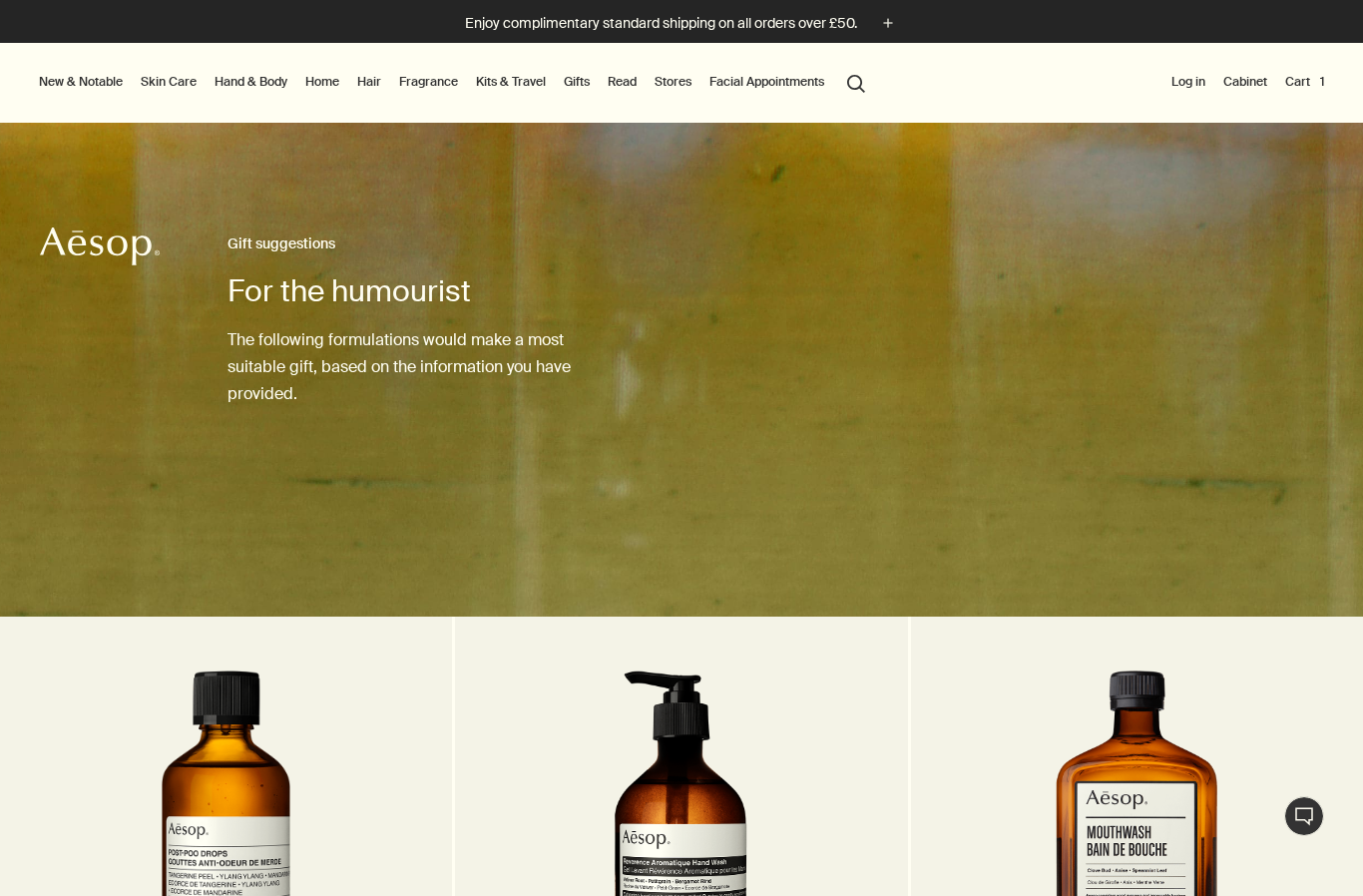 click on "Cart 1" at bounding box center [1304, 82] 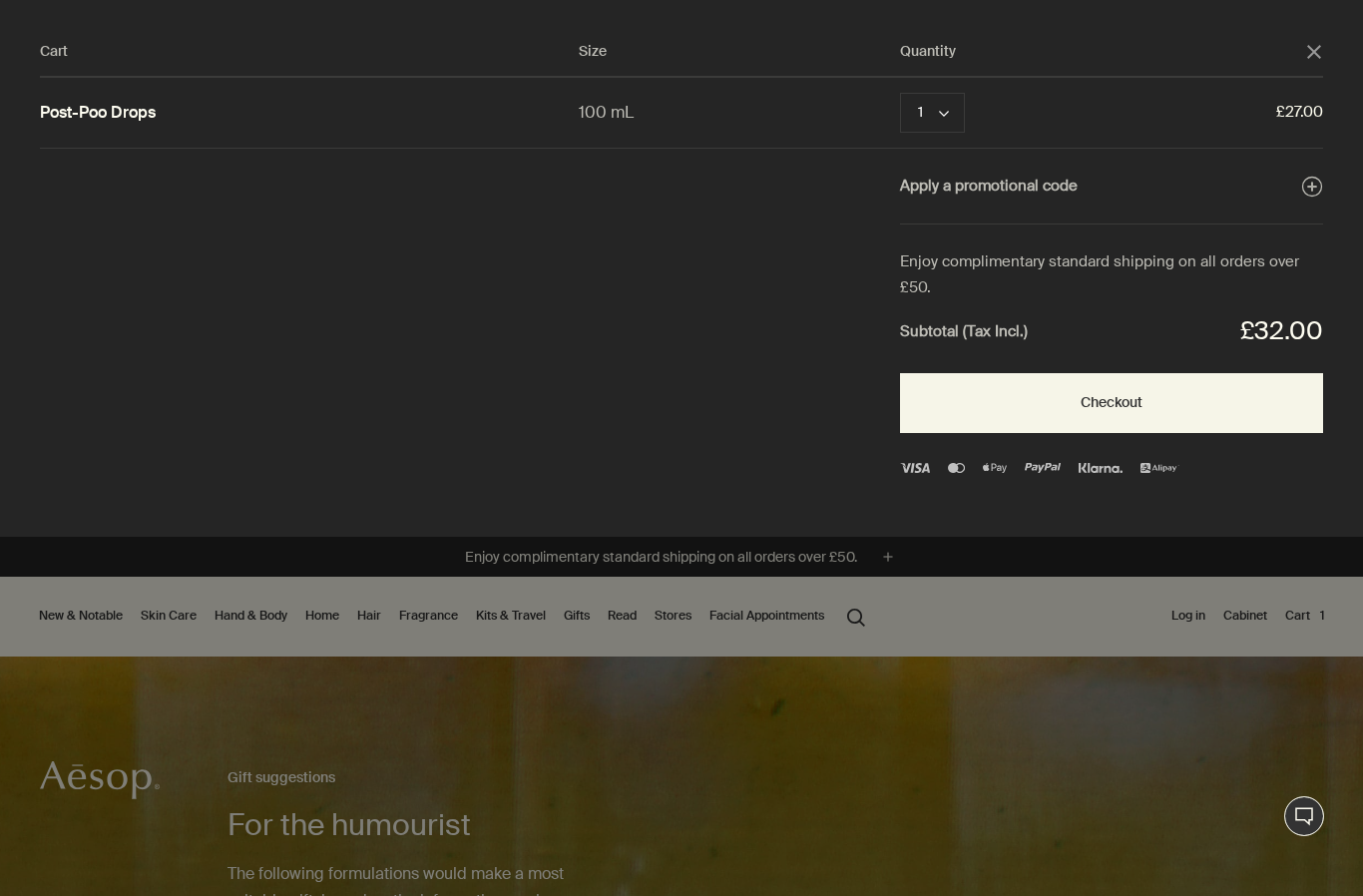 click on "Checkout" at bounding box center (1112, 403) 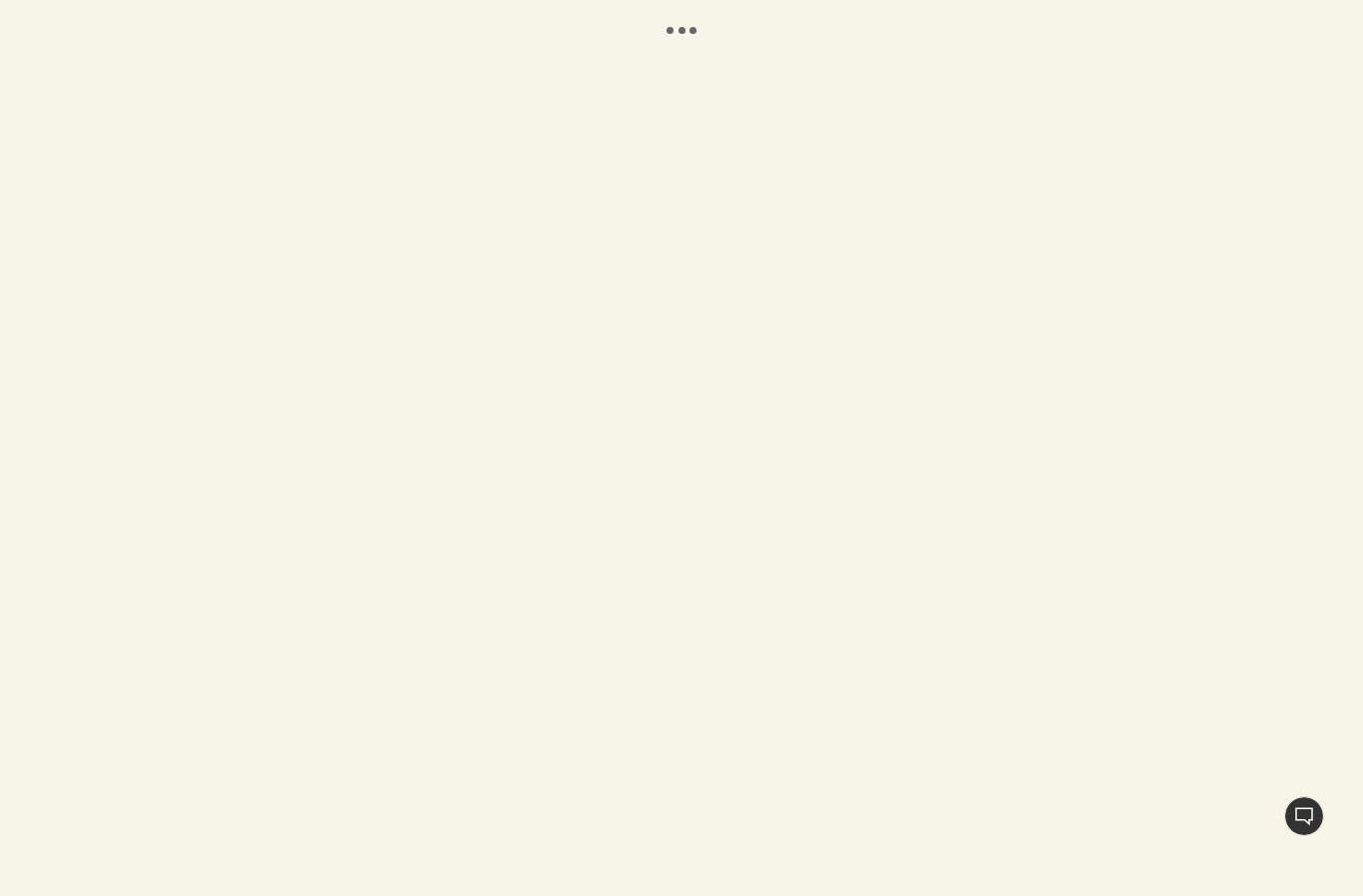 scroll, scrollTop: 0, scrollLeft: 0, axis: both 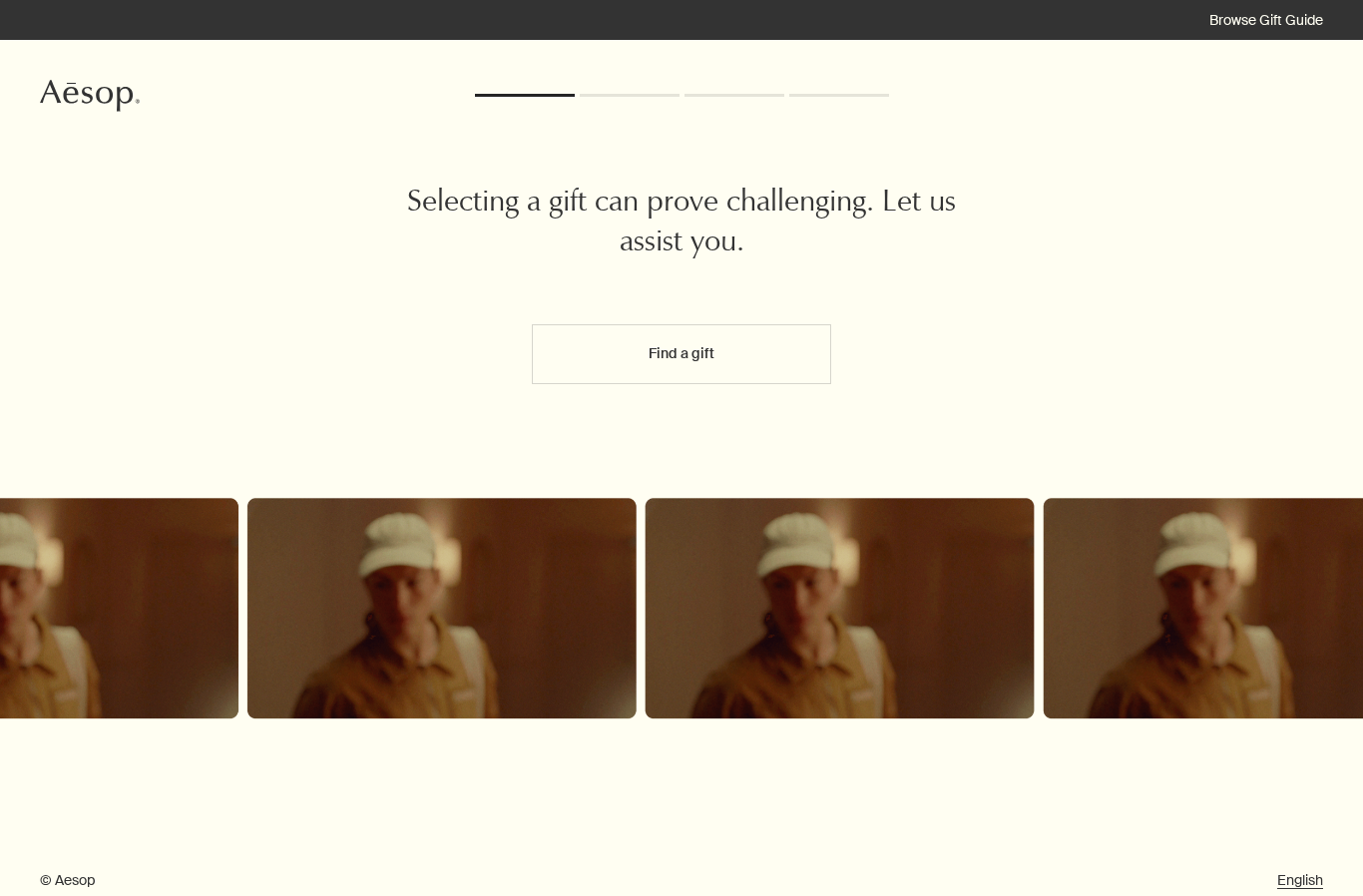 click on "Selecting a gift can prove challenging. Let us assist you.  Find a gift" at bounding box center [682, 478] 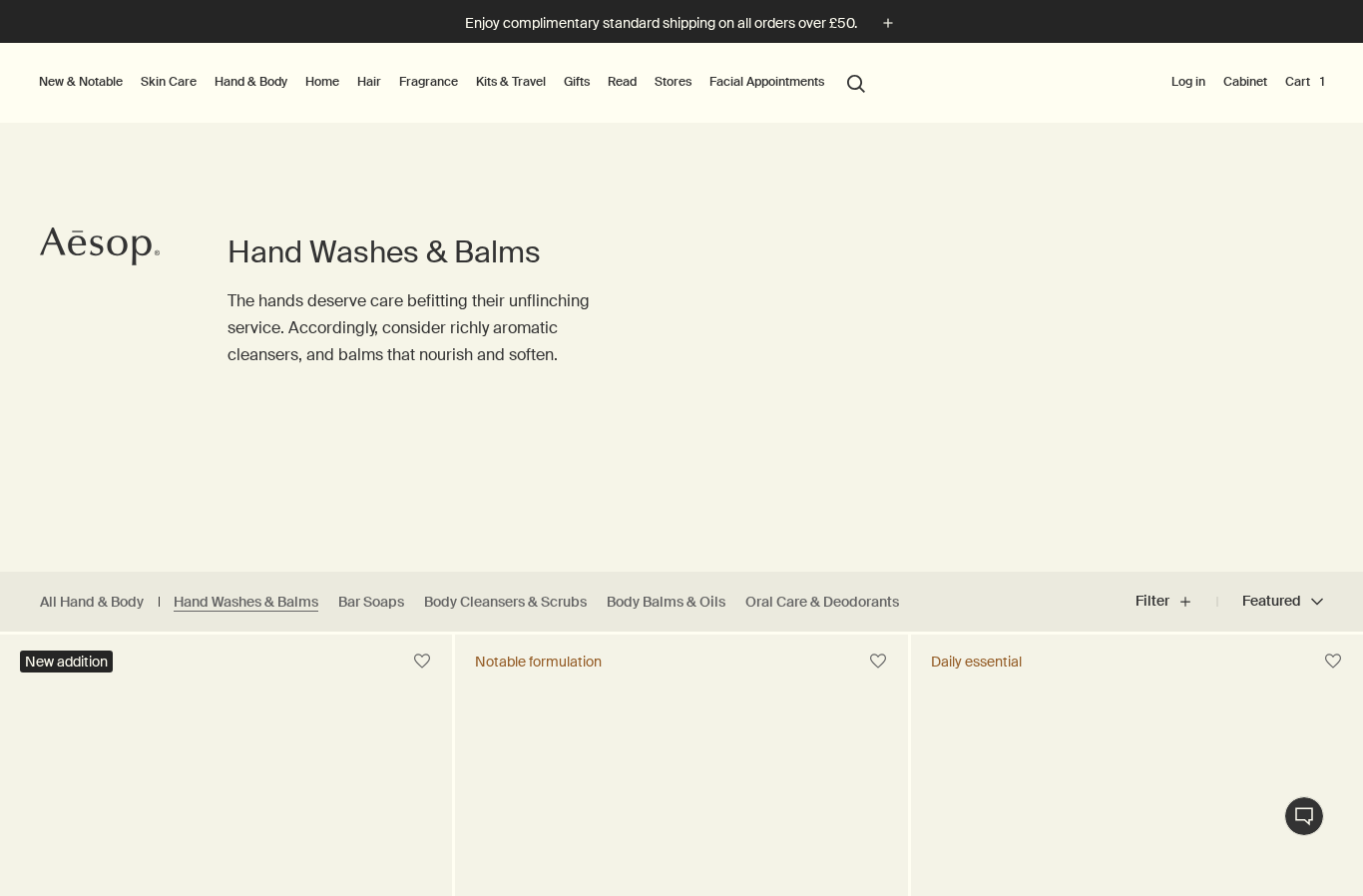 scroll, scrollTop: 0, scrollLeft: 0, axis: both 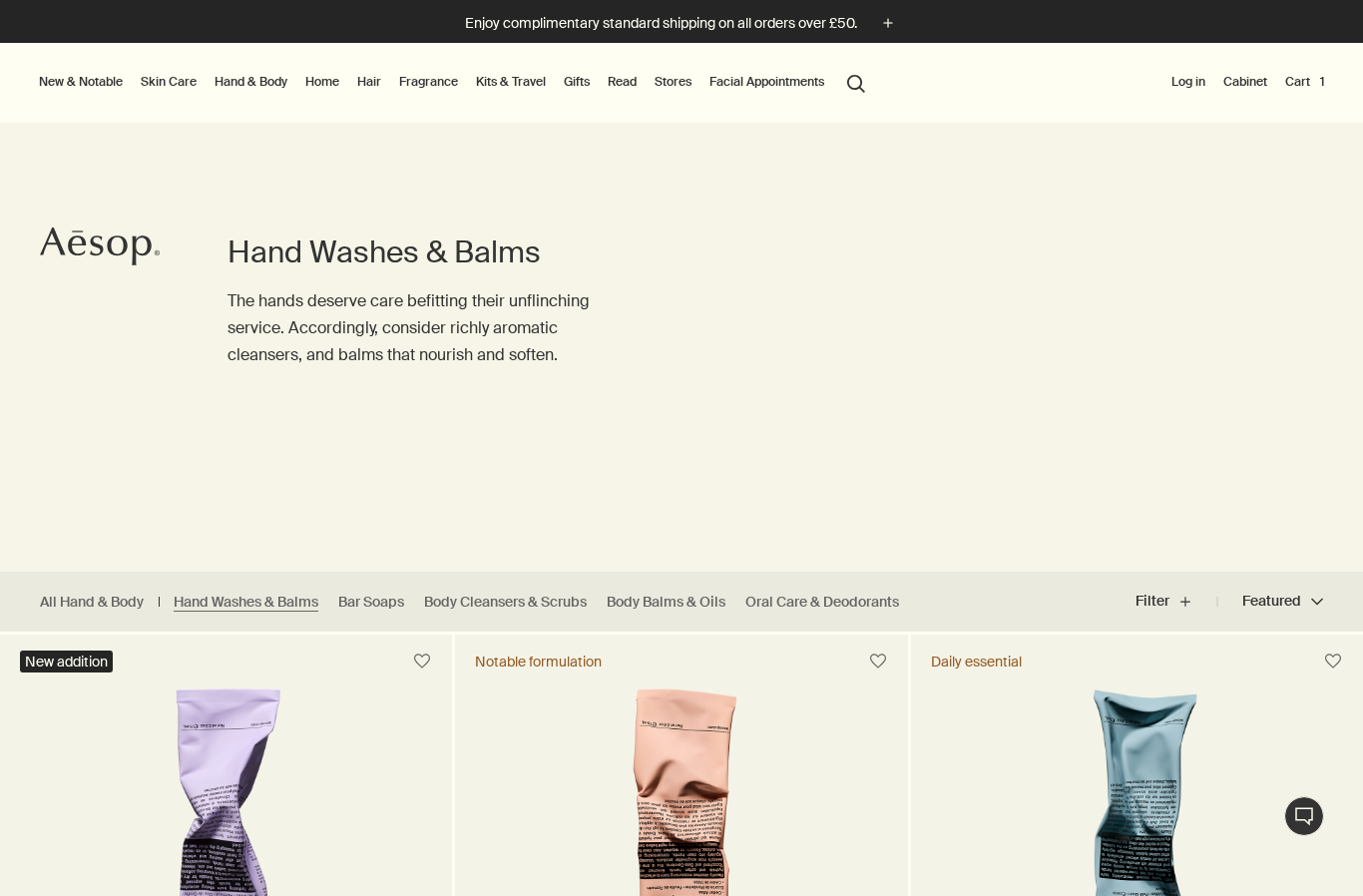 click on "search Search" at bounding box center [856, 82] 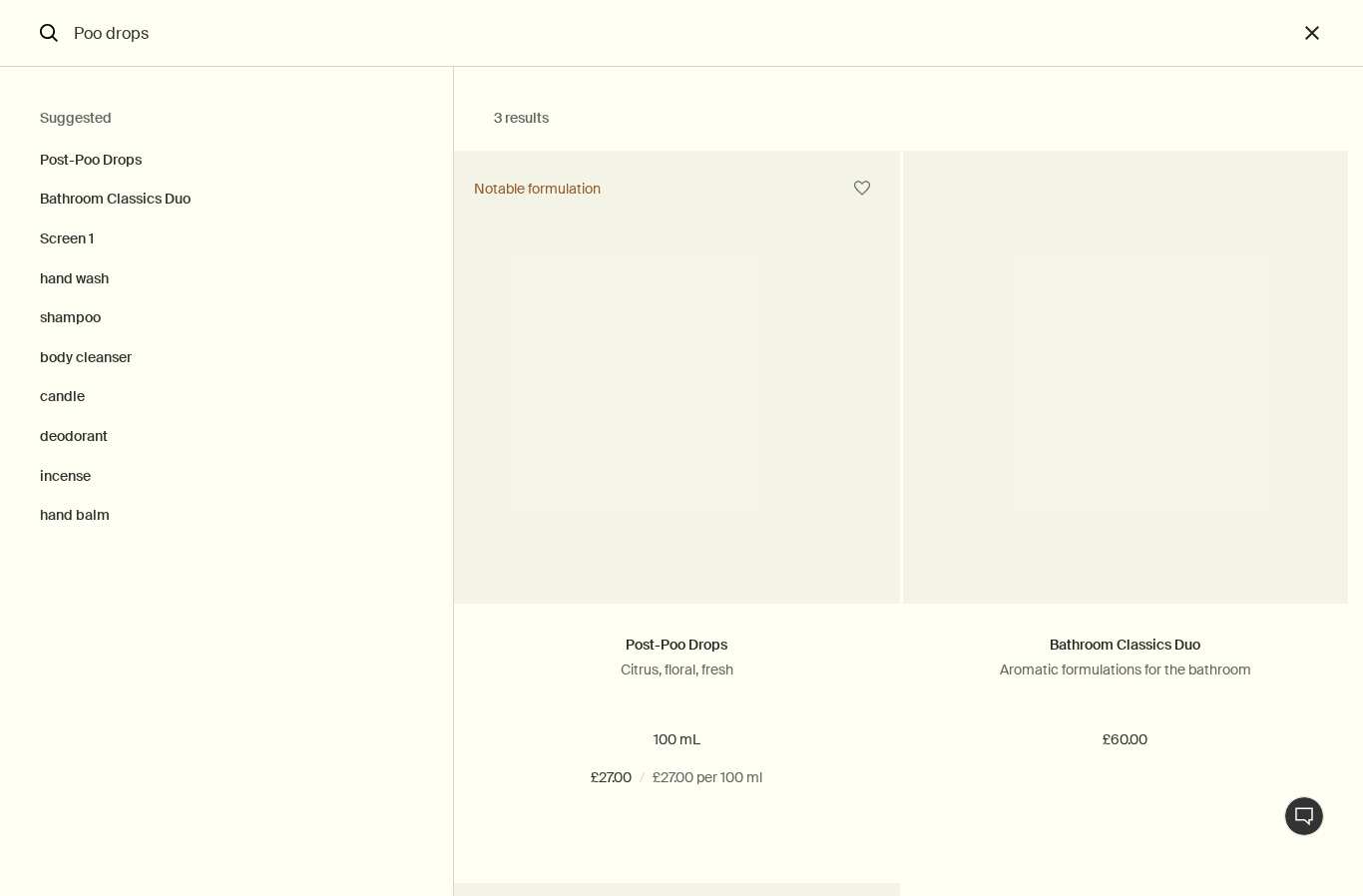 type on "Poo drops" 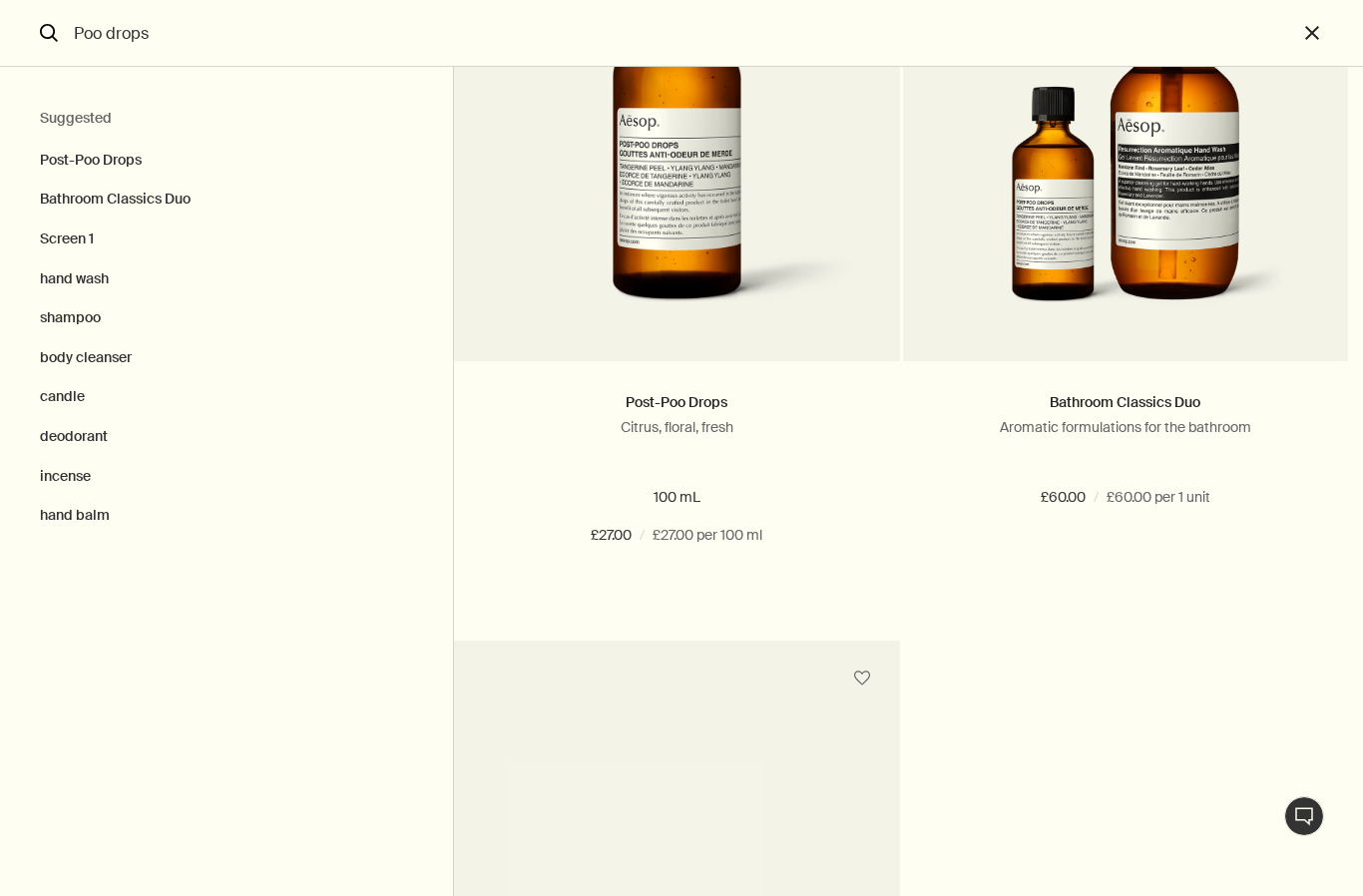 scroll, scrollTop: 239, scrollLeft: 0, axis: vertical 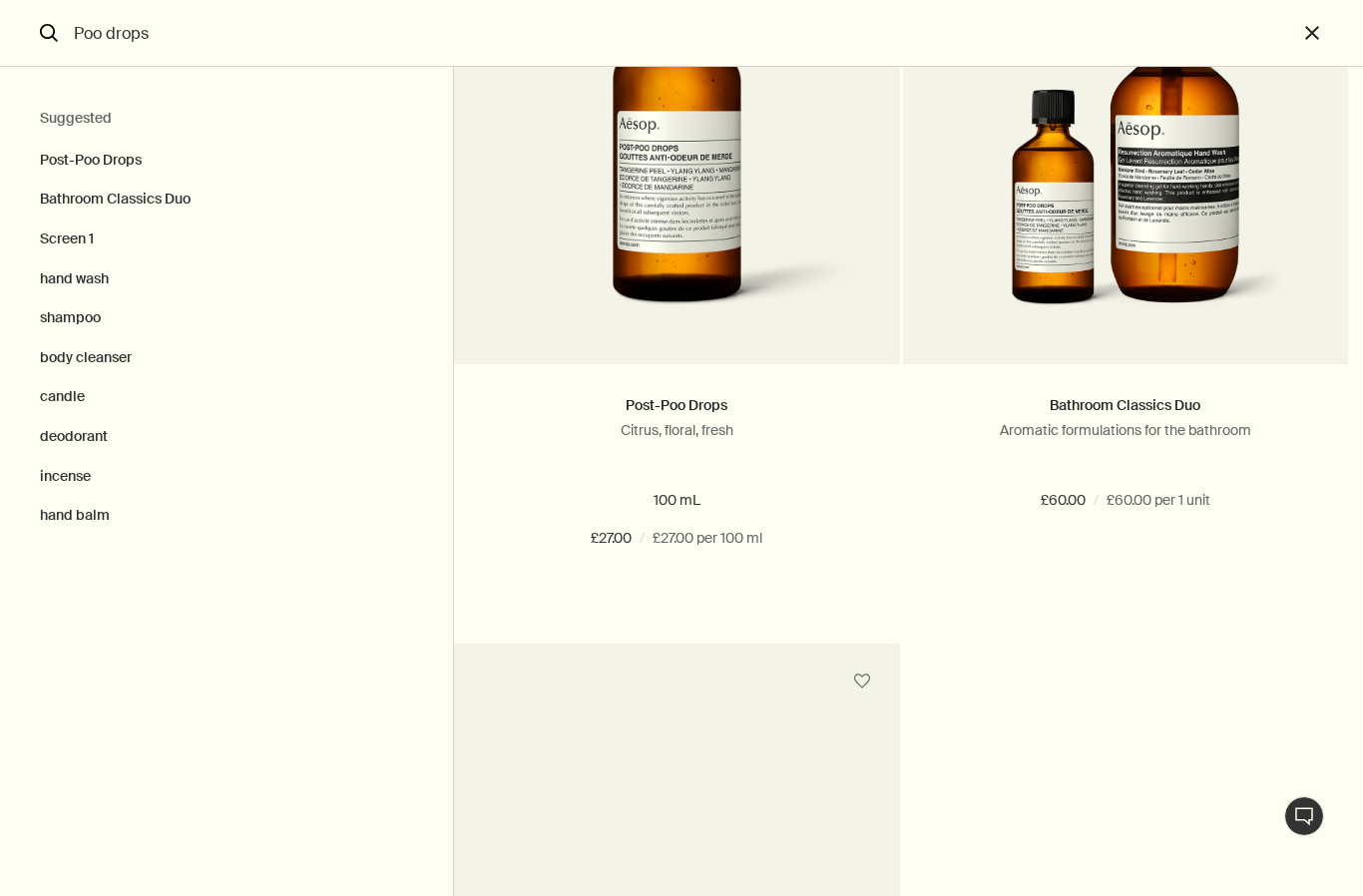 click at bounding box center [678, 150] 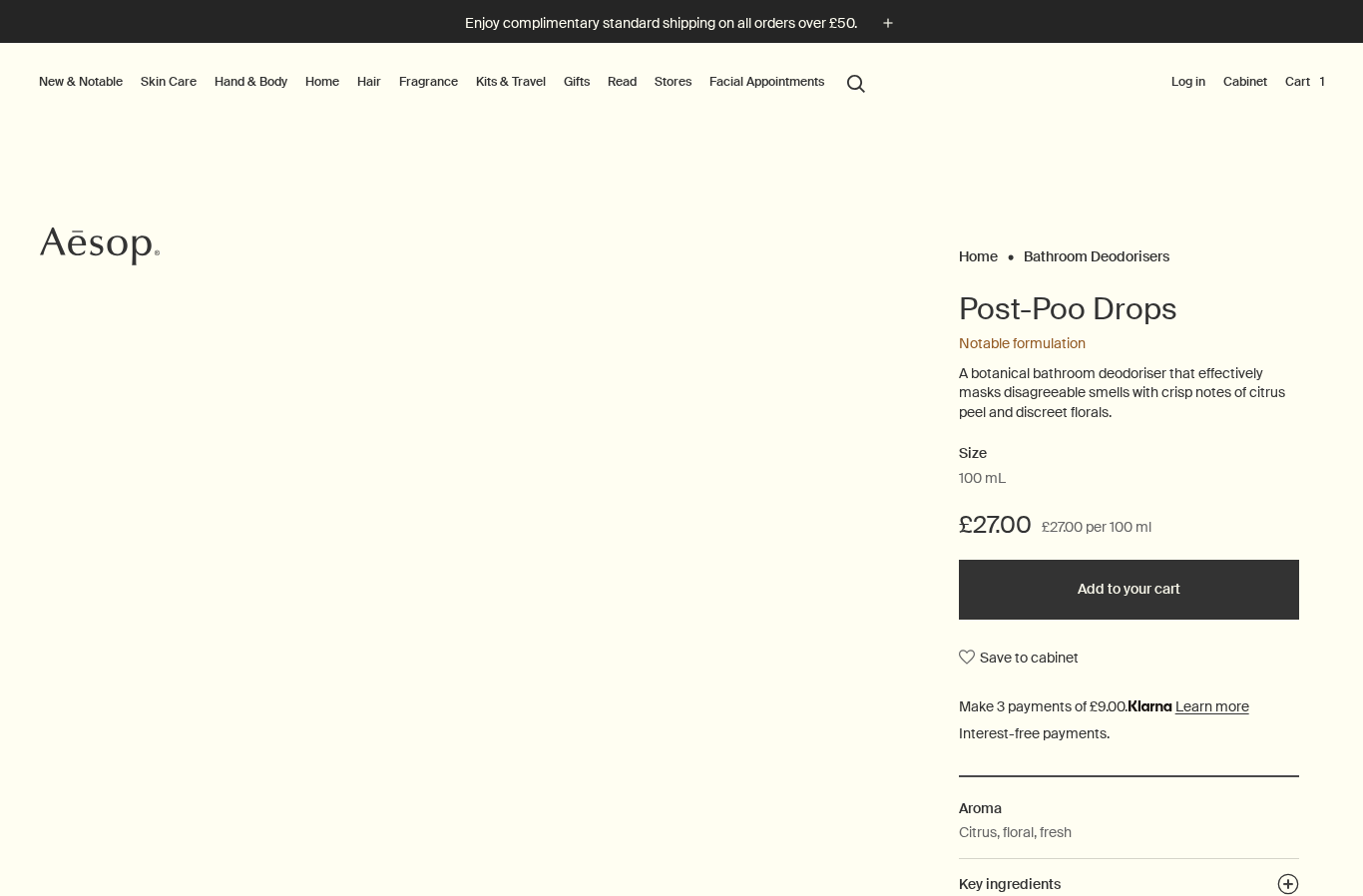 scroll, scrollTop: 0, scrollLeft: 0, axis: both 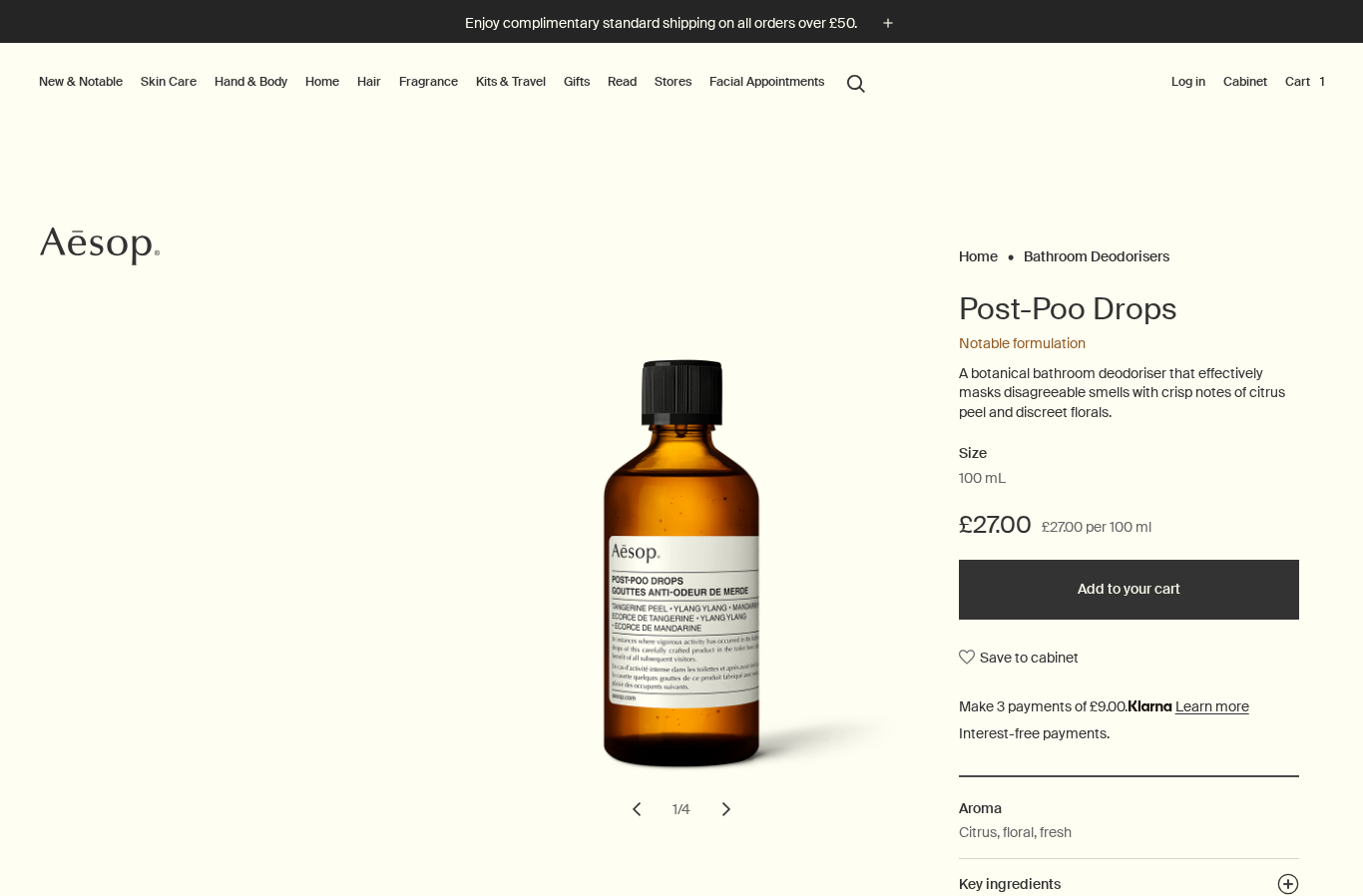 click on "Cart 1" at bounding box center (1304, 82) 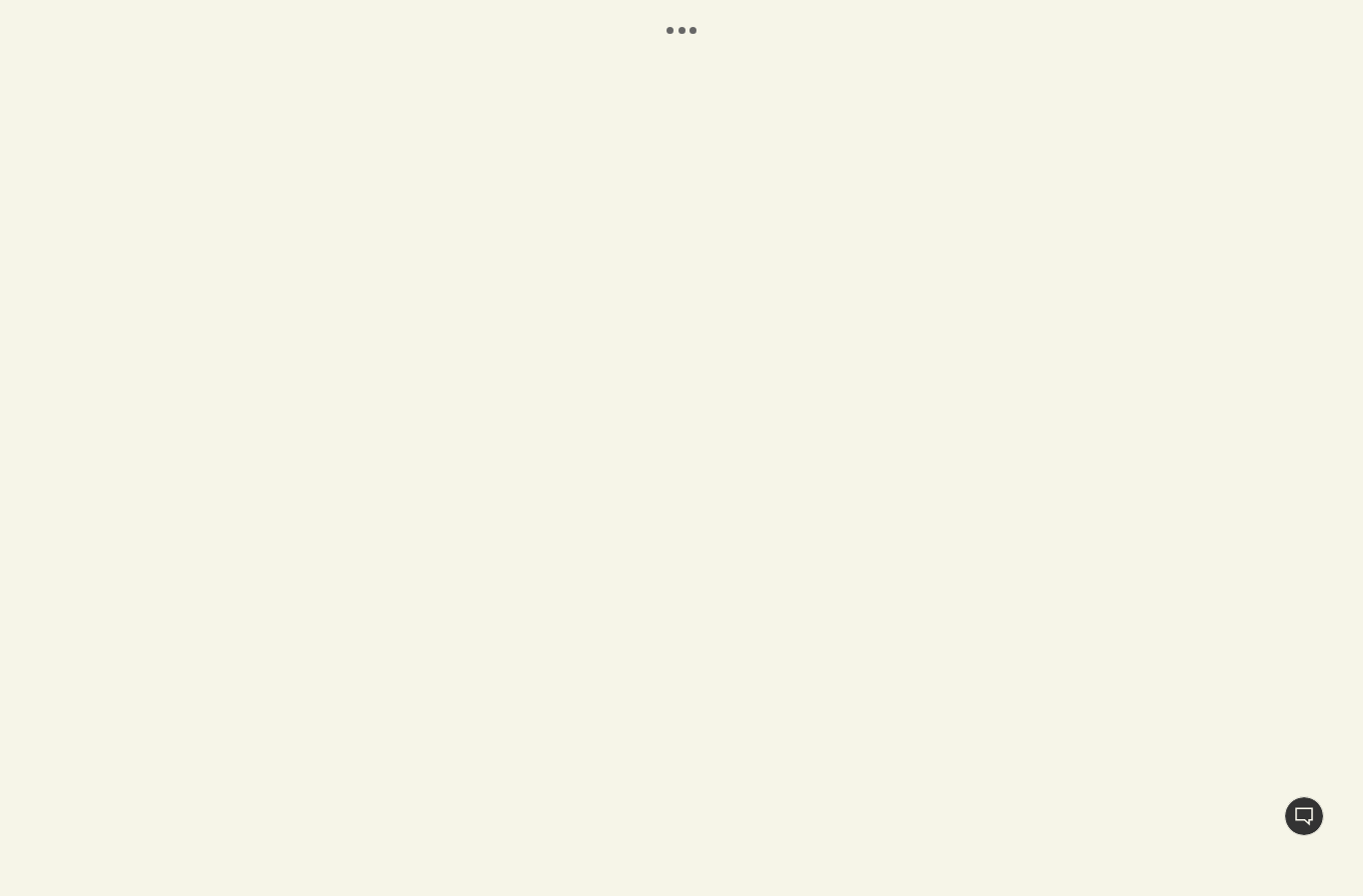 scroll, scrollTop: 0, scrollLeft: 0, axis: both 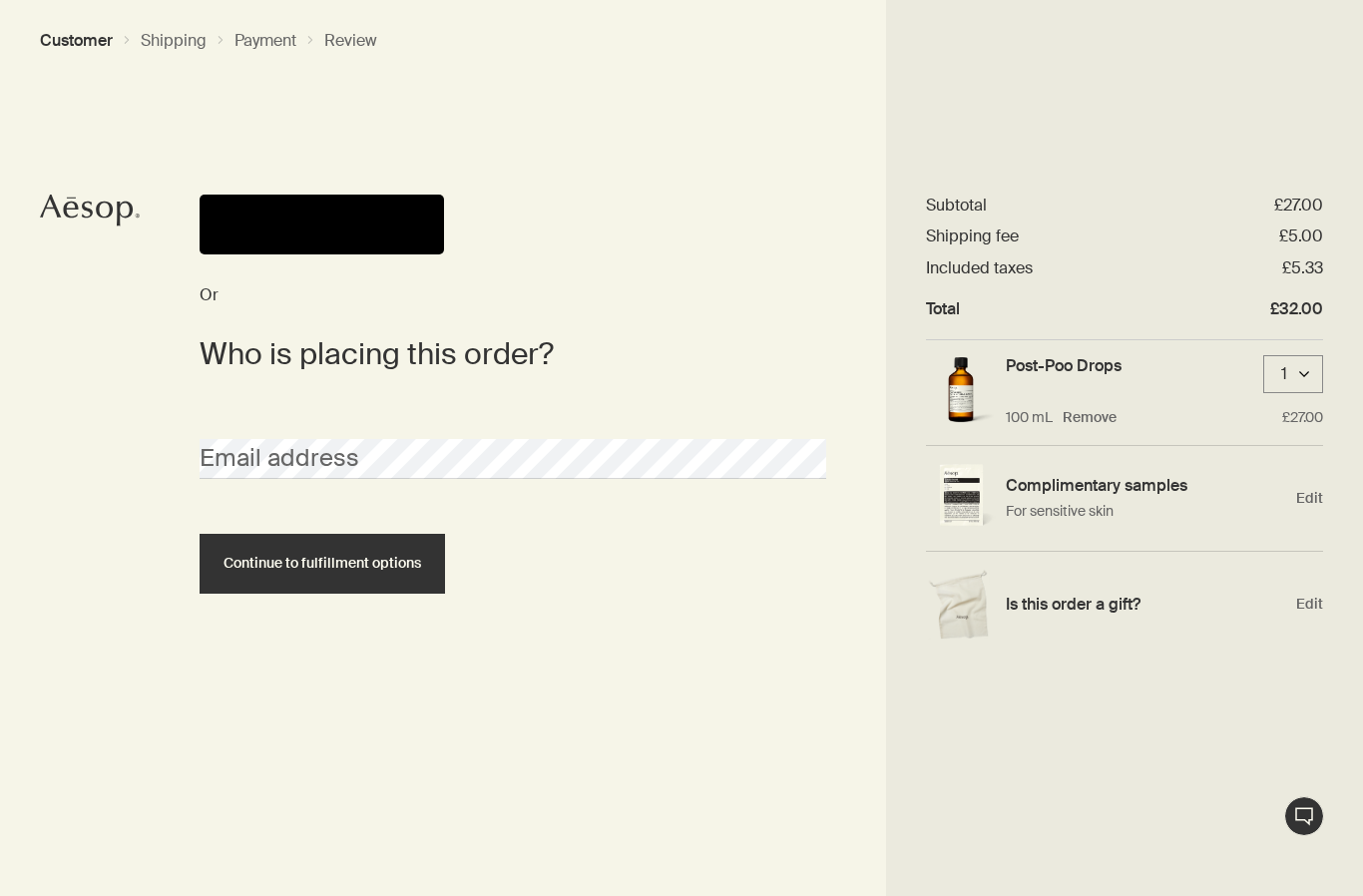 click at bounding box center (321, 224) 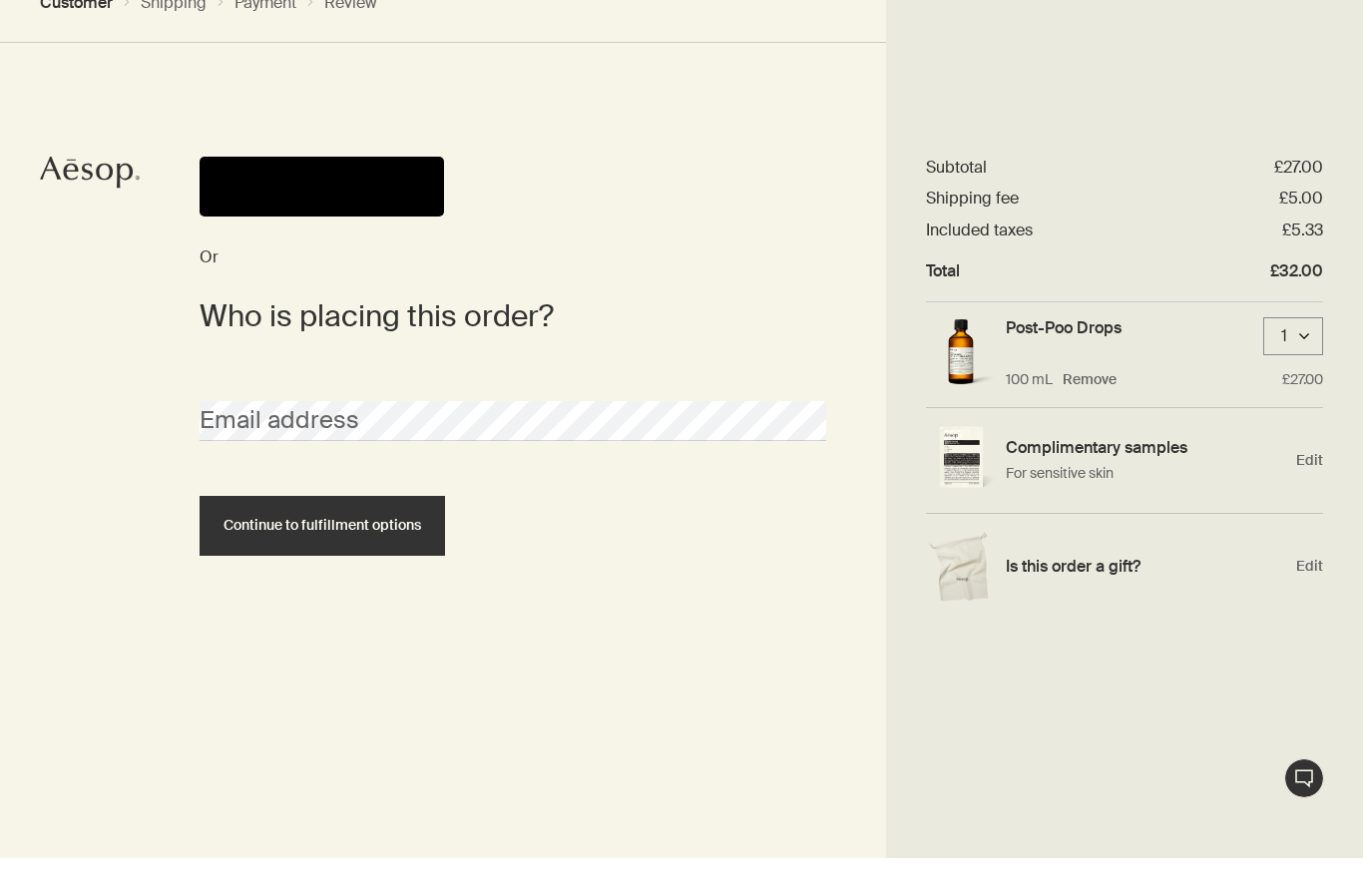 scroll, scrollTop: 0, scrollLeft: 0, axis: both 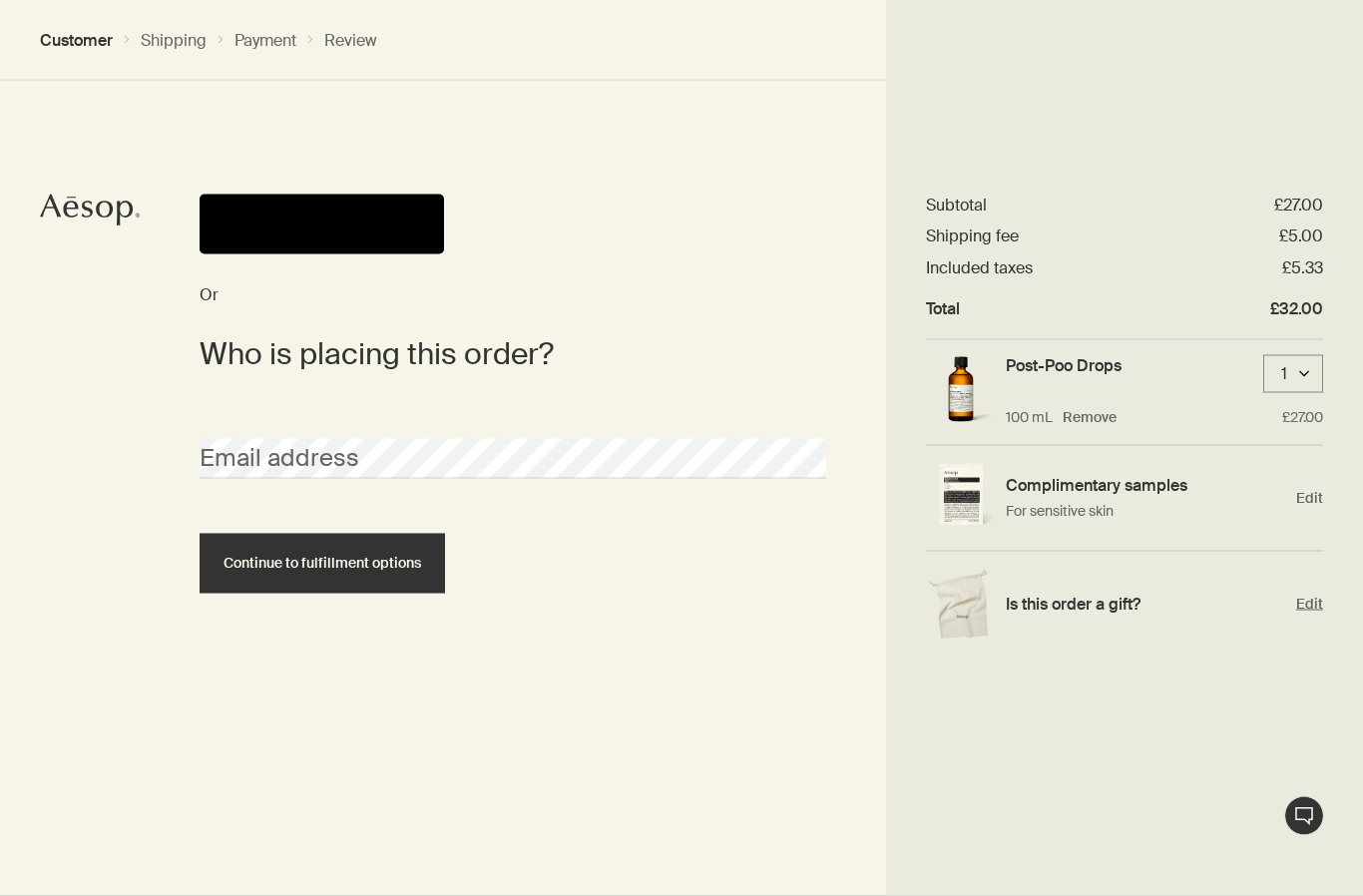 click on "Edit" at bounding box center (1309, 604) 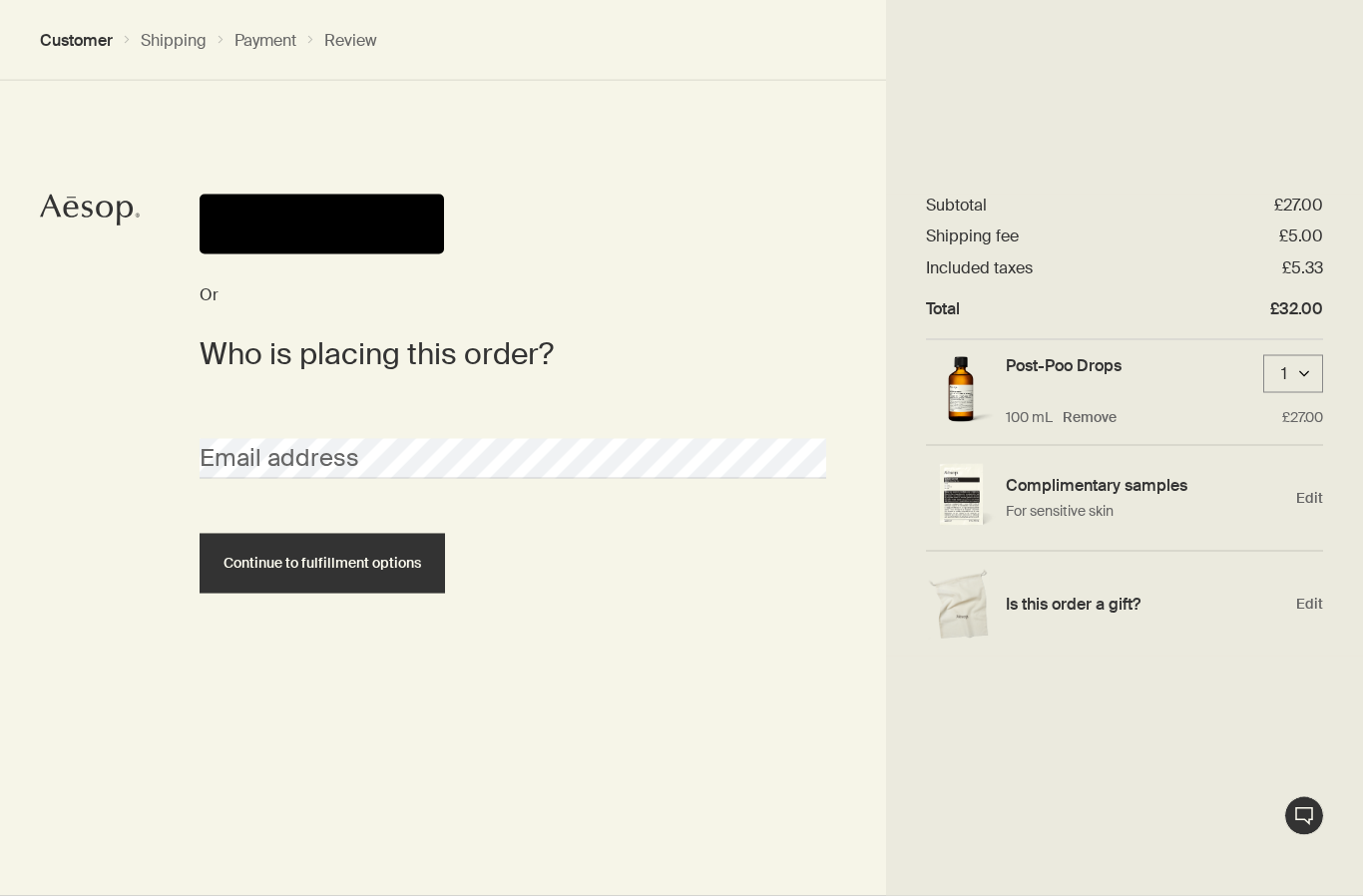 scroll, scrollTop: 0, scrollLeft: 0, axis: both 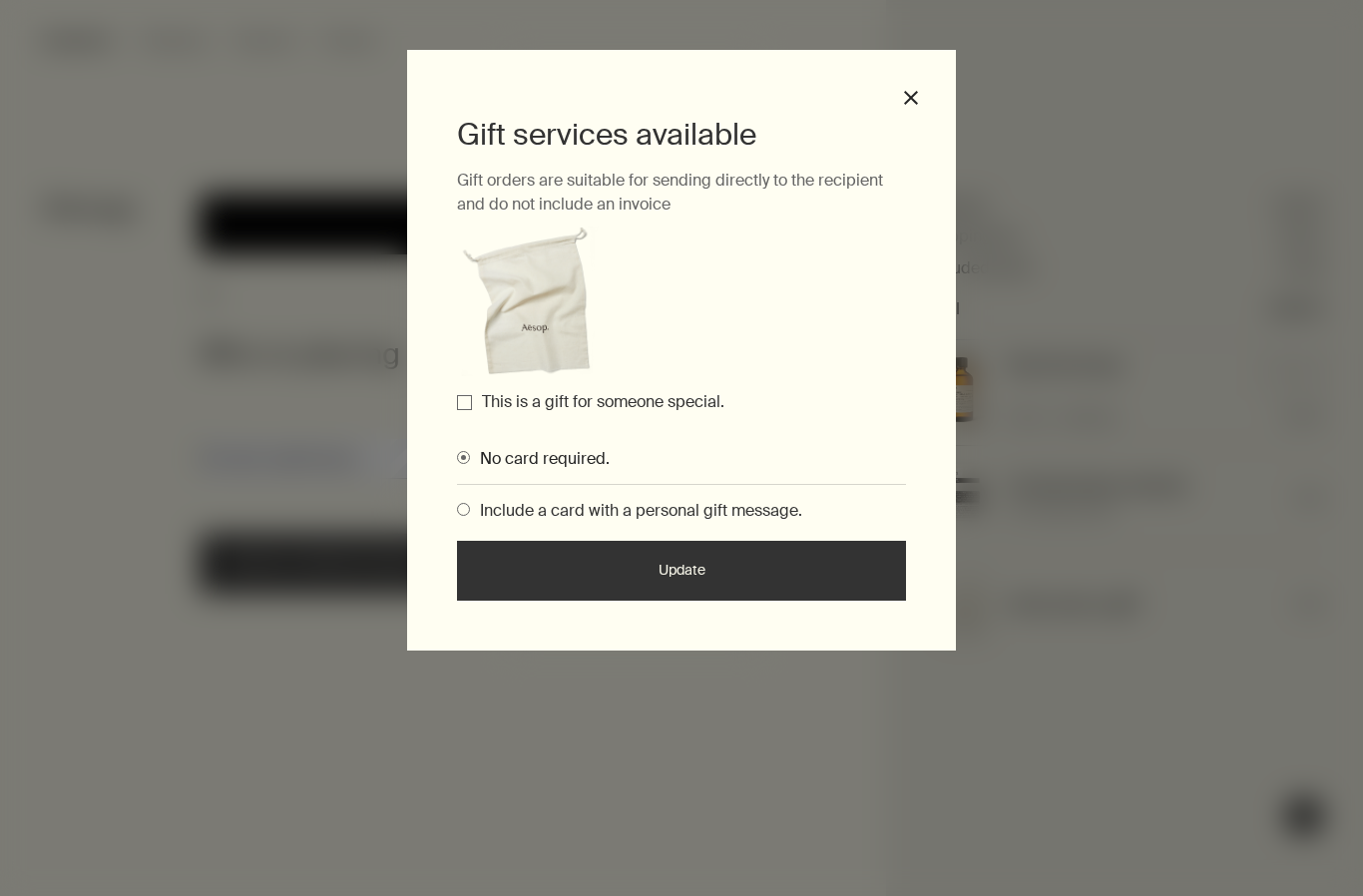 click on "This is a gift for someone special." at bounding box center [464, 402] 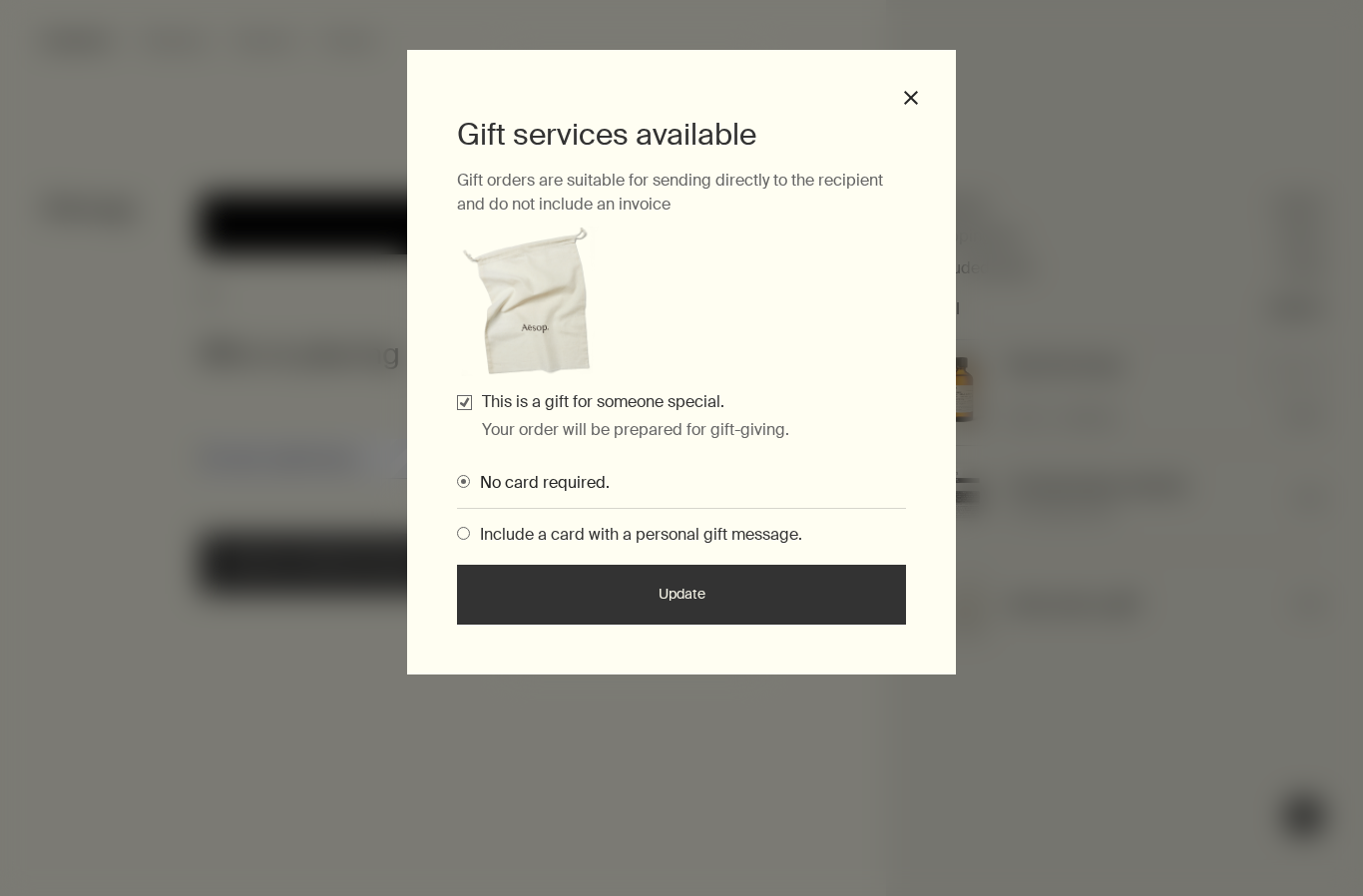 click at bounding box center (463, 533) 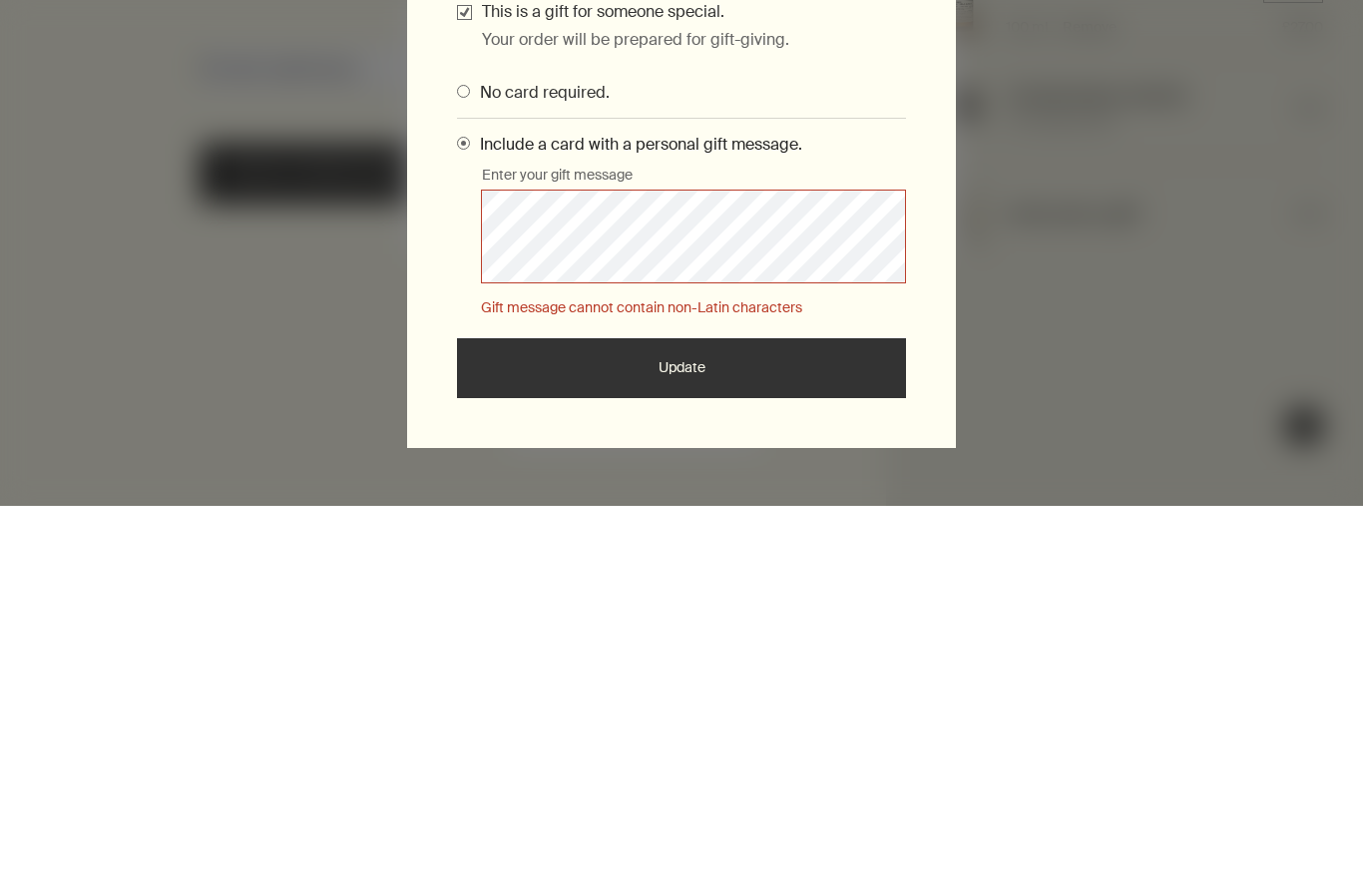click on "Update" at bounding box center (682, 758) 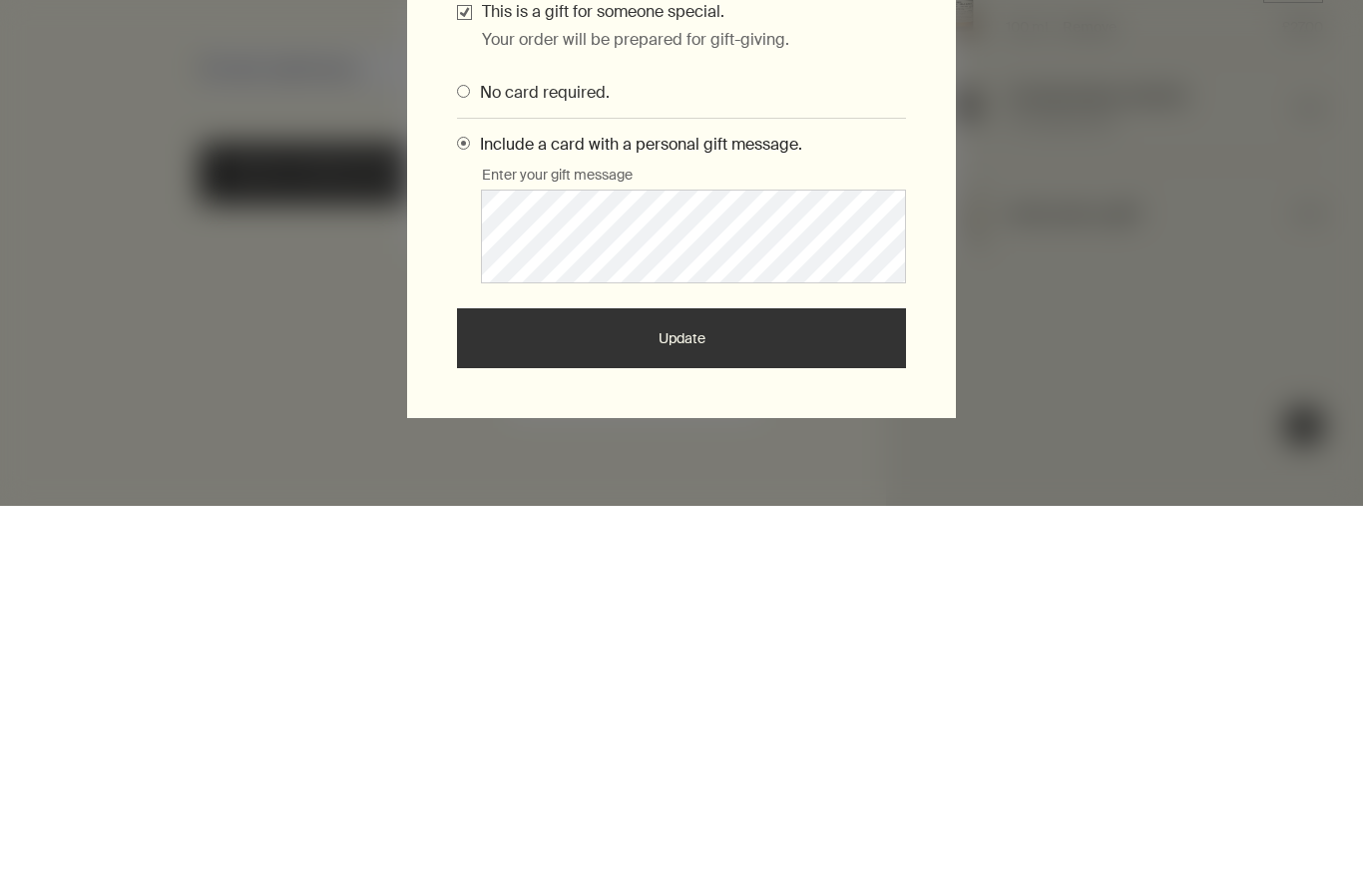 click on "Update" at bounding box center [682, 728] 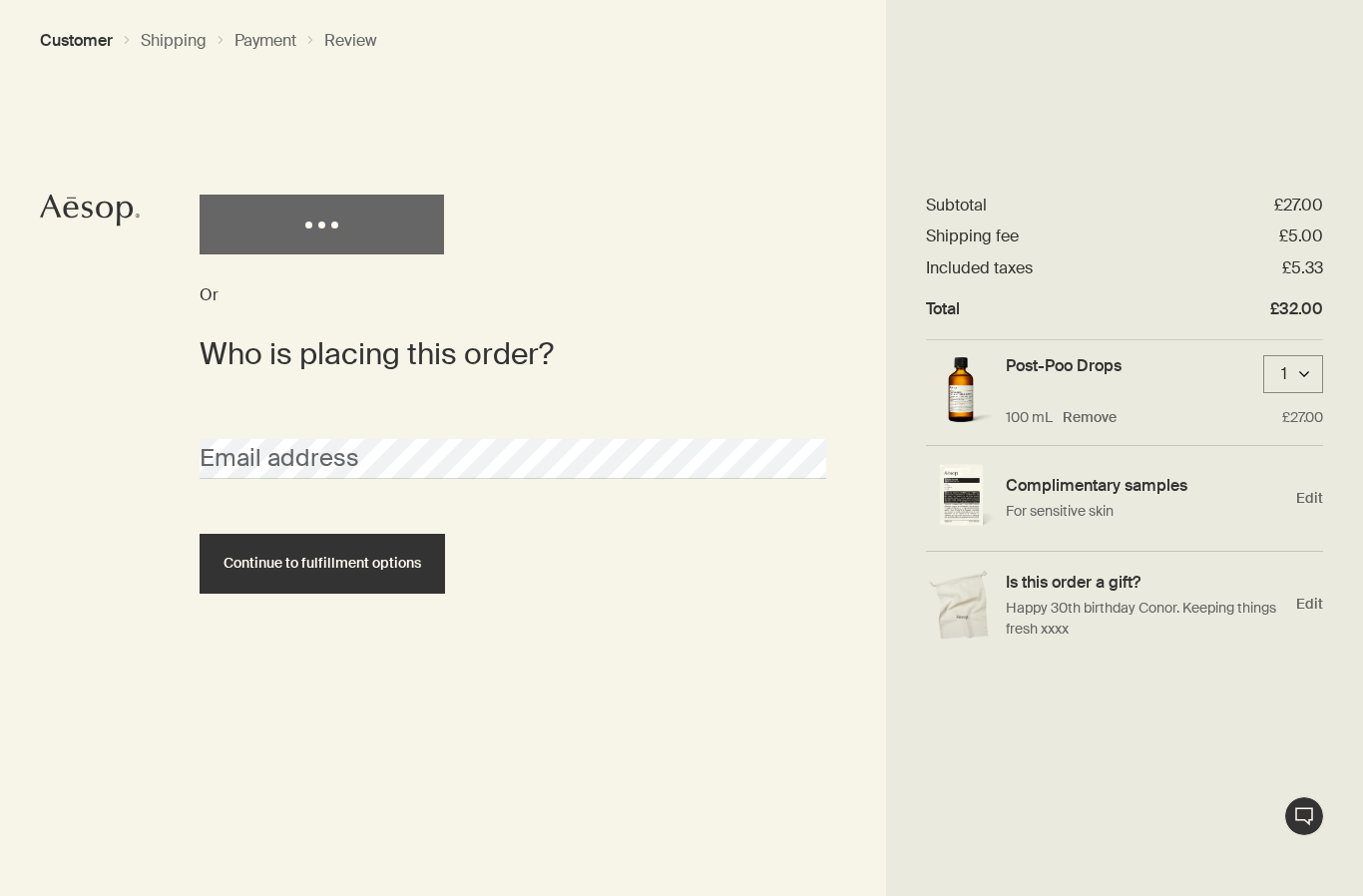 click on "Email address" at bounding box center [513, 441] 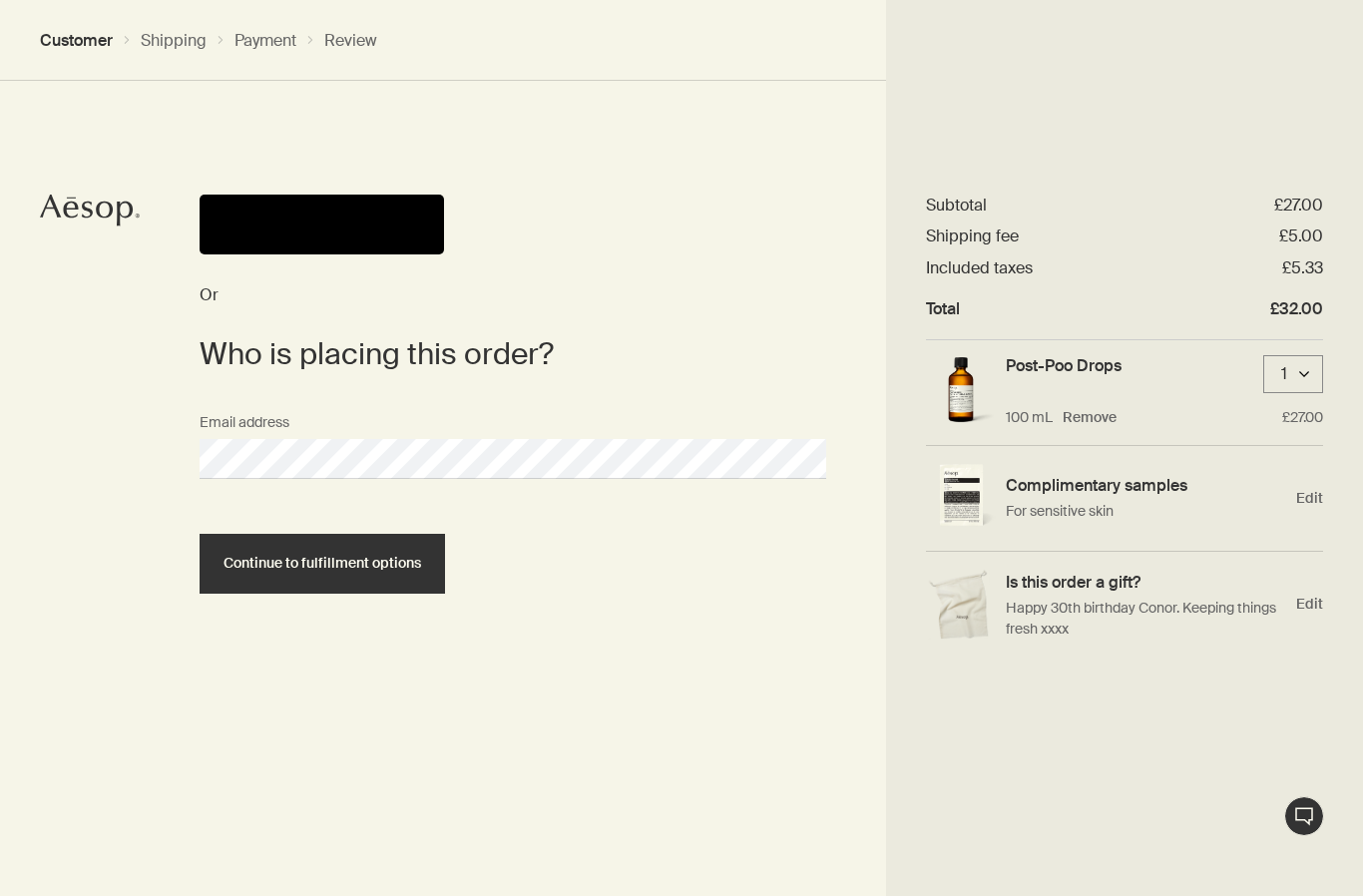 scroll, scrollTop: 0, scrollLeft: 0, axis: both 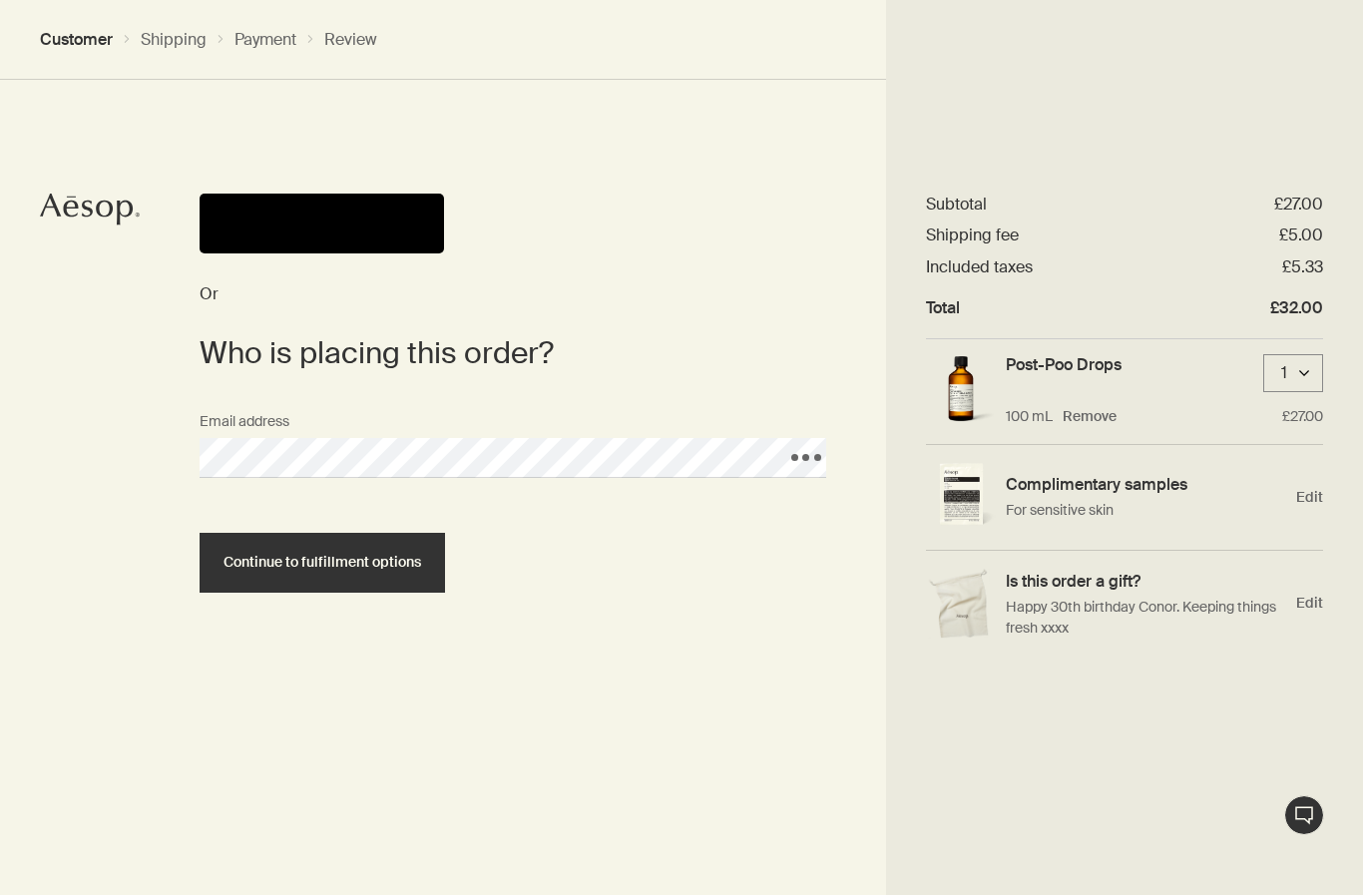 click on "Continue to fulfillment options" at bounding box center [322, 564] 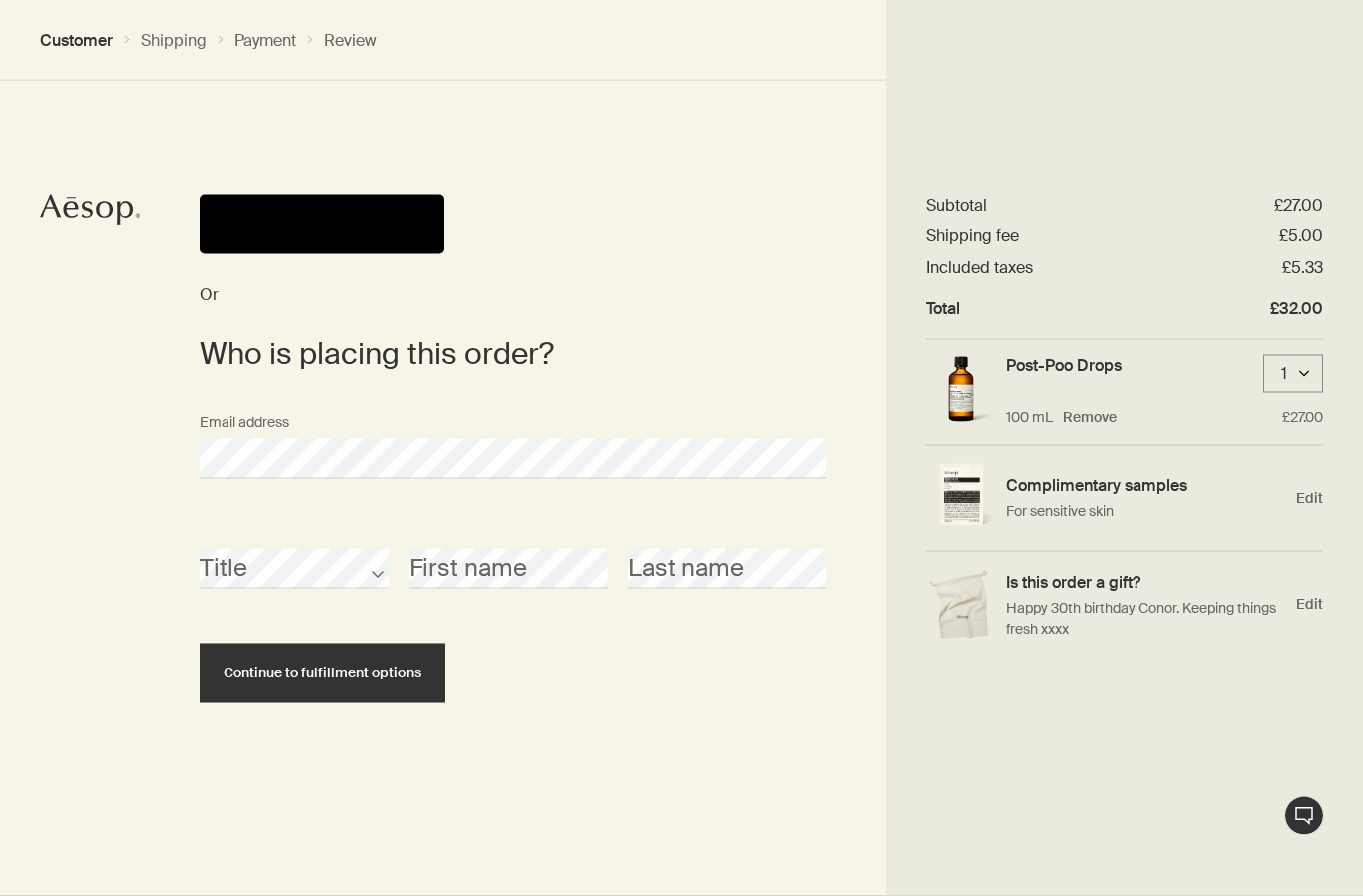 scroll, scrollTop: 0, scrollLeft: 0, axis: both 